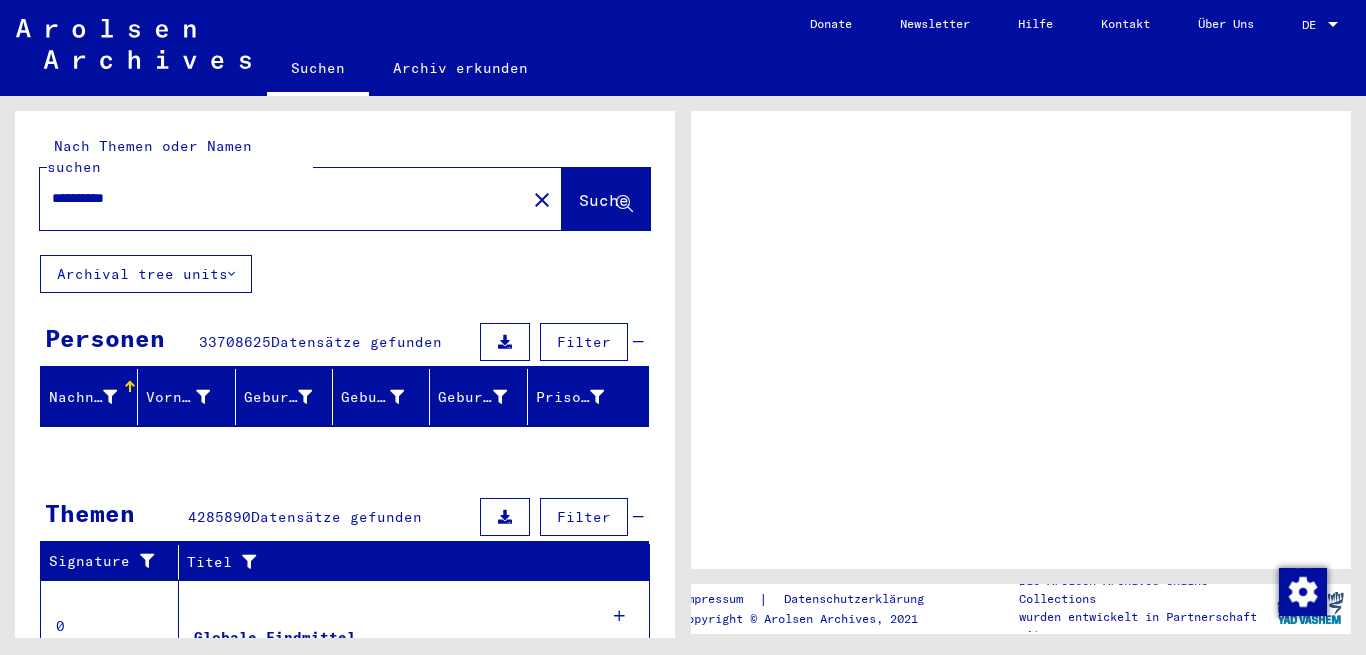 scroll, scrollTop: 0, scrollLeft: 0, axis: both 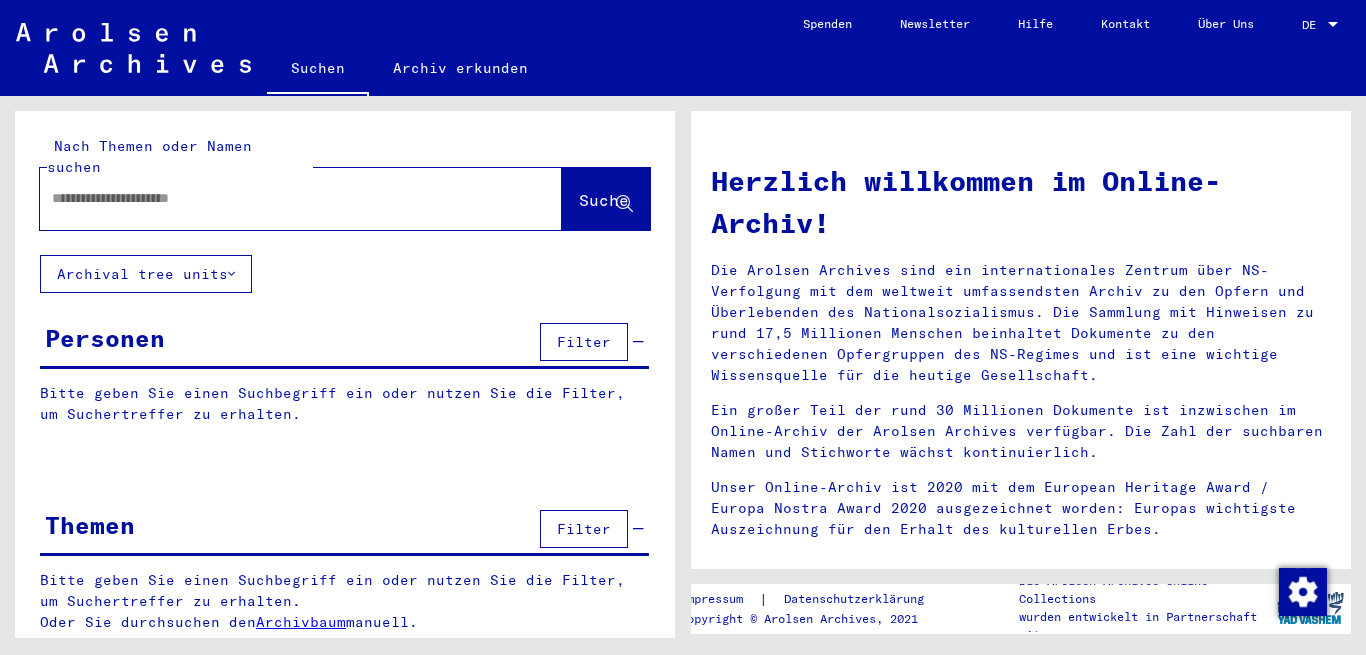 type on "**********" 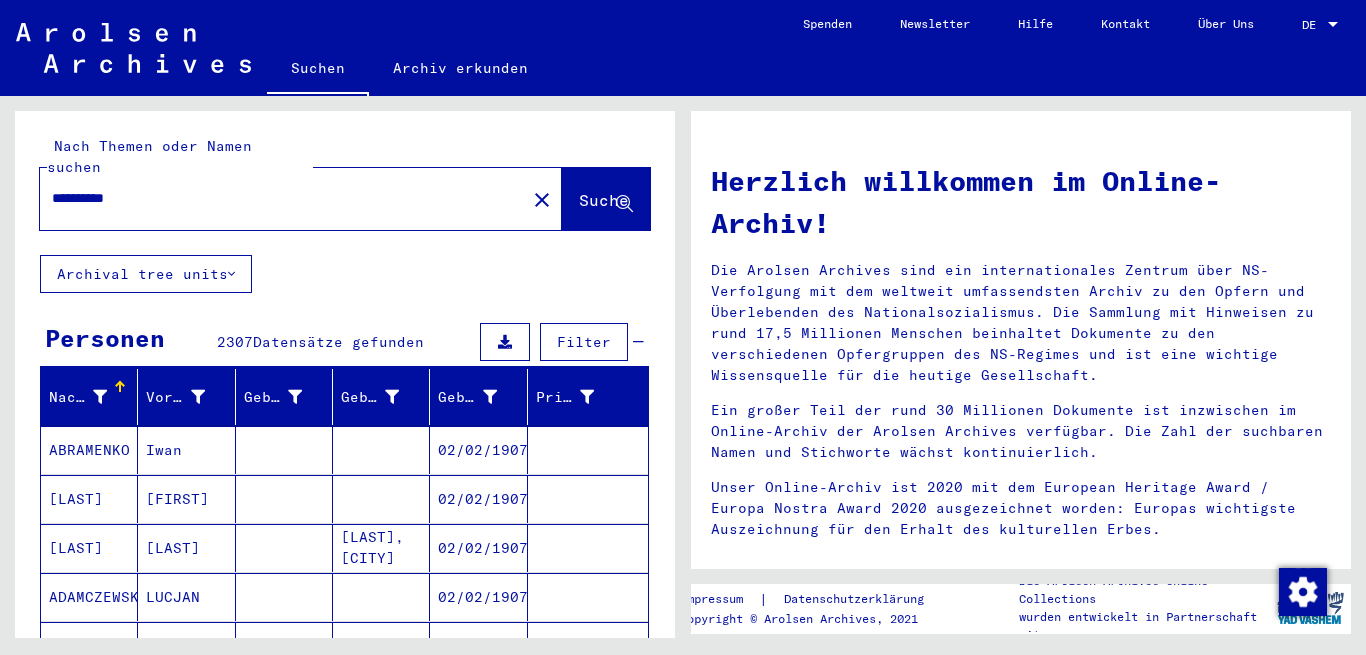 scroll, scrollTop: 146, scrollLeft: 0, axis: vertical 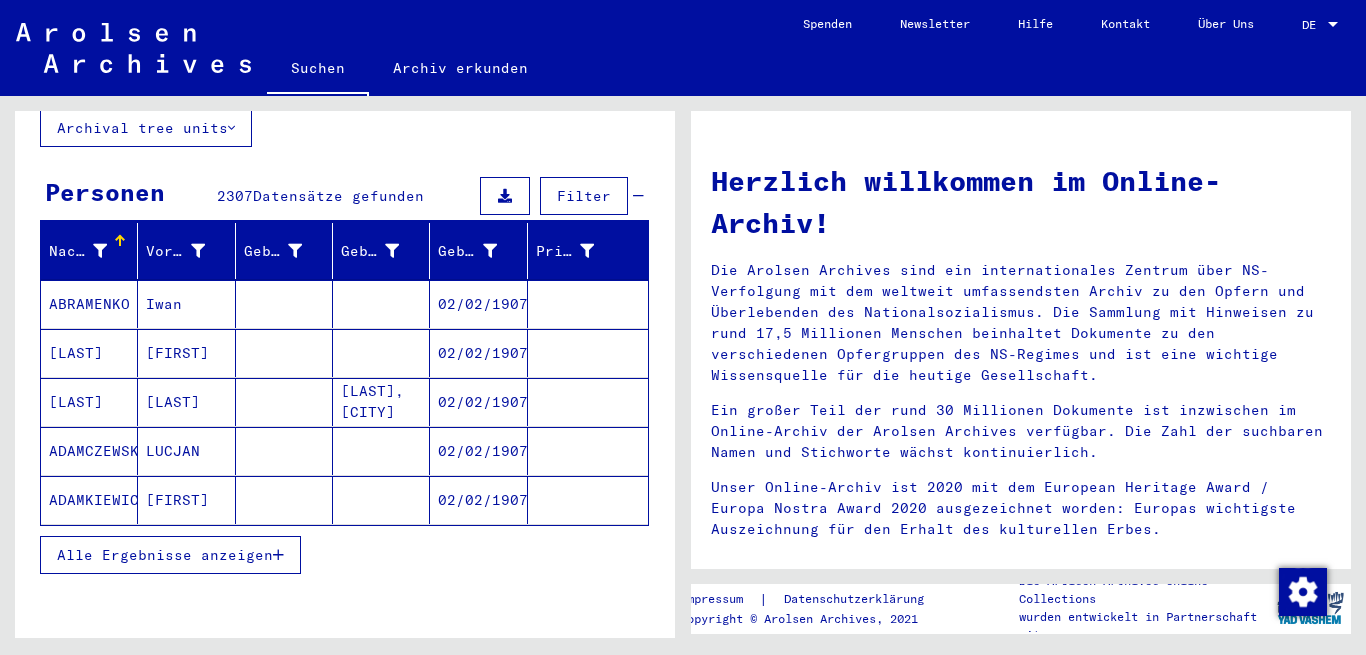 click on "Alle Ergebnisse anzeigen" at bounding box center [165, 555] 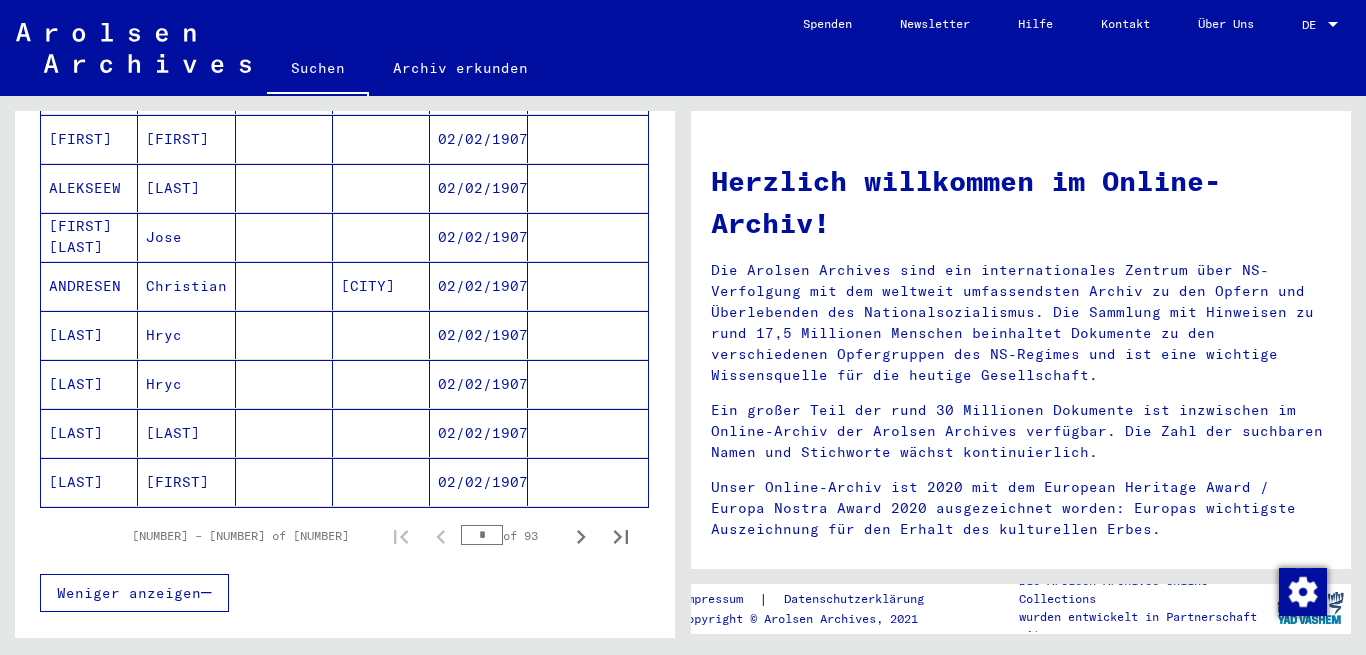 scroll, scrollTop: 1155, scrollLeft: 0, axis: vertical 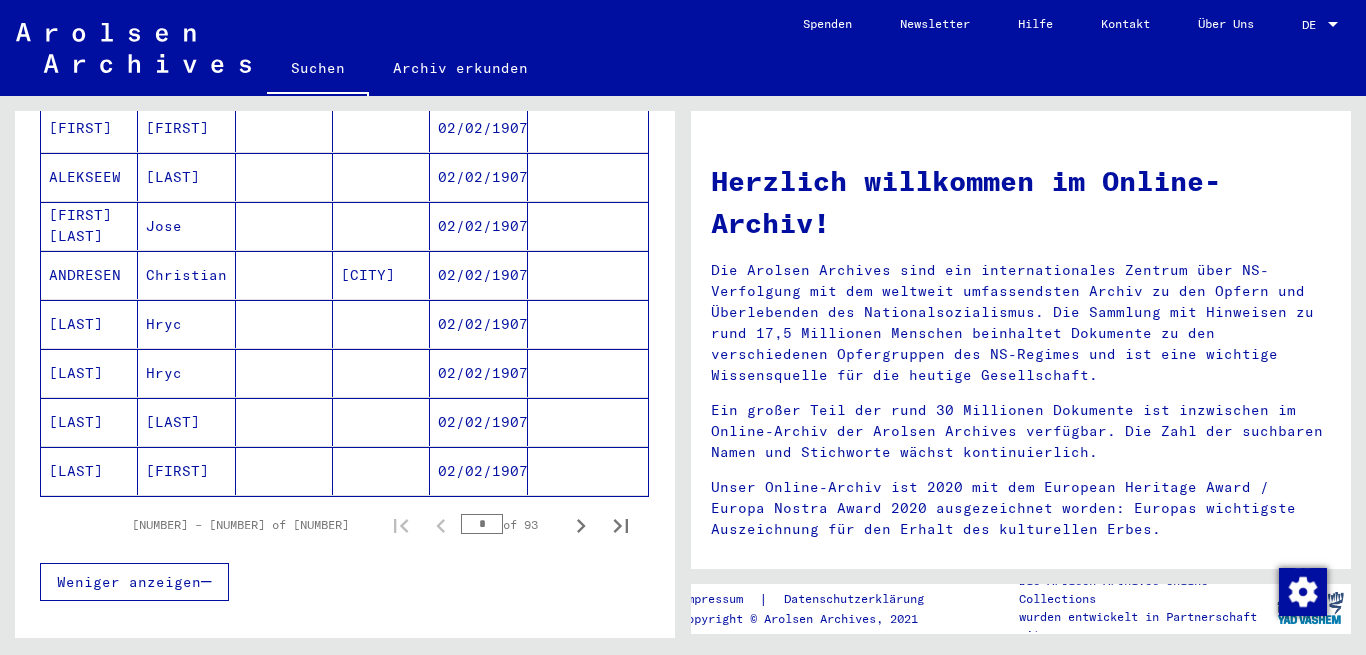 click 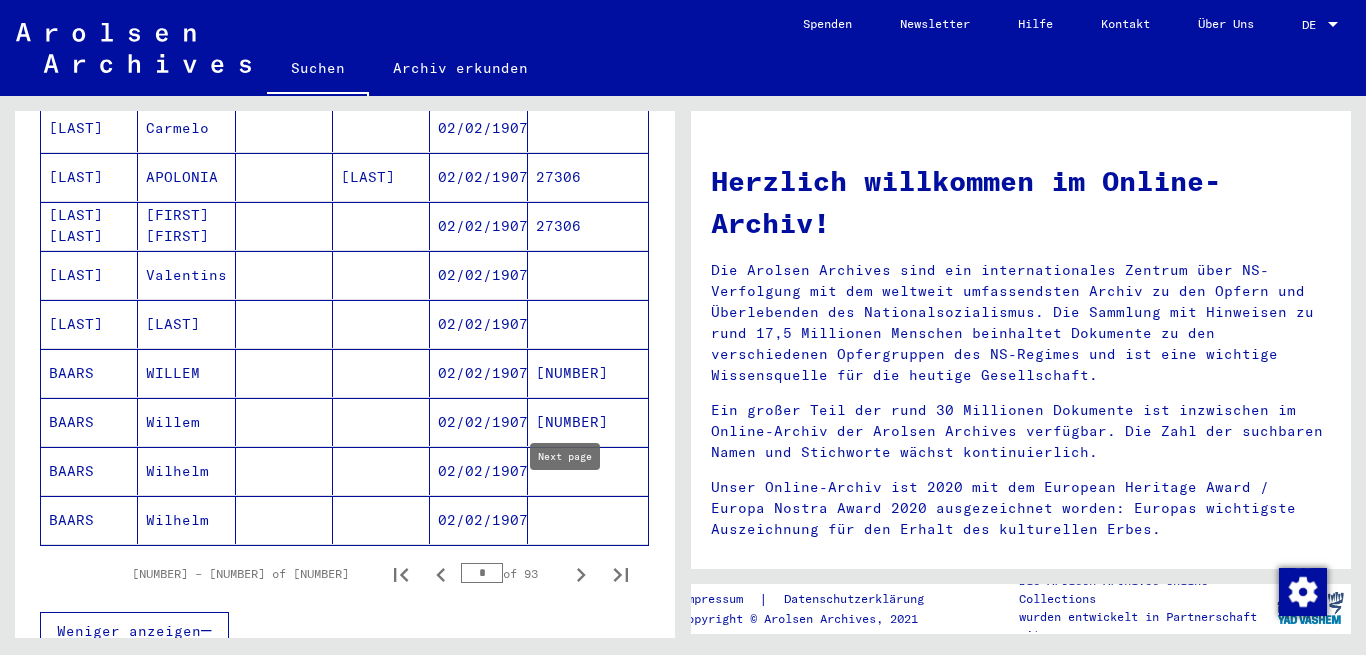 scroll, scrollTop: 1108, scrollLeft: 0, axis: vertical 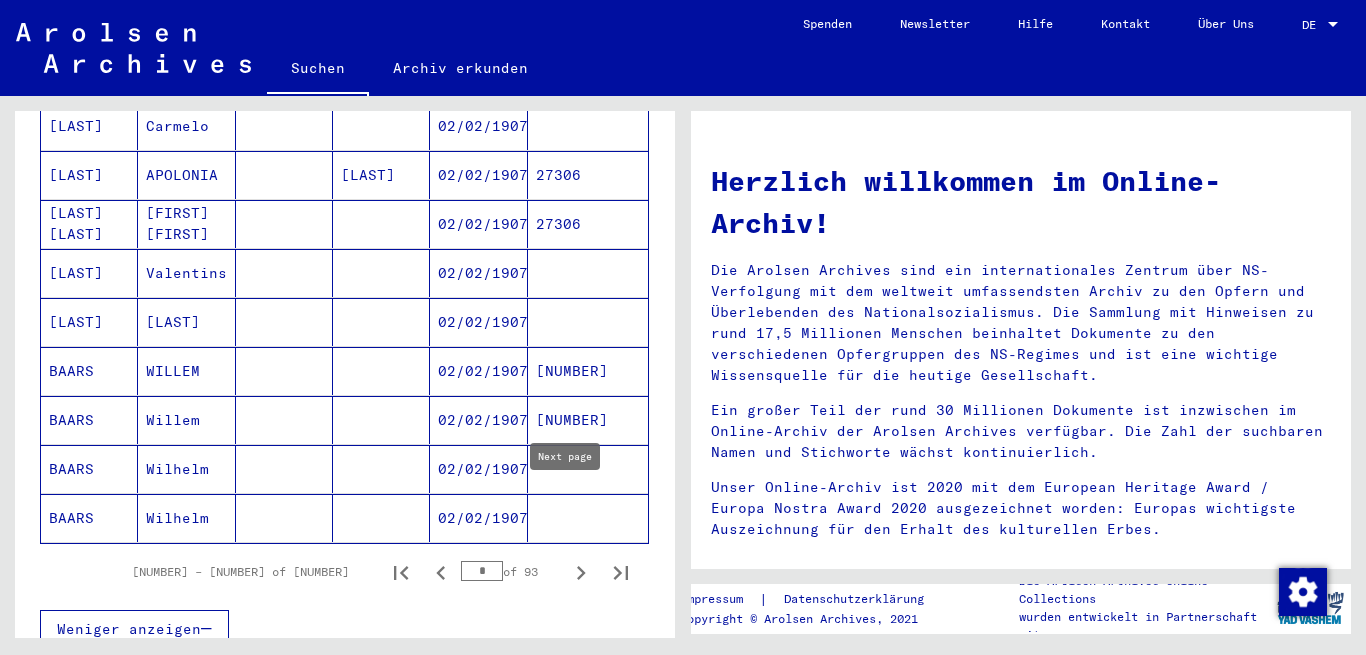 click 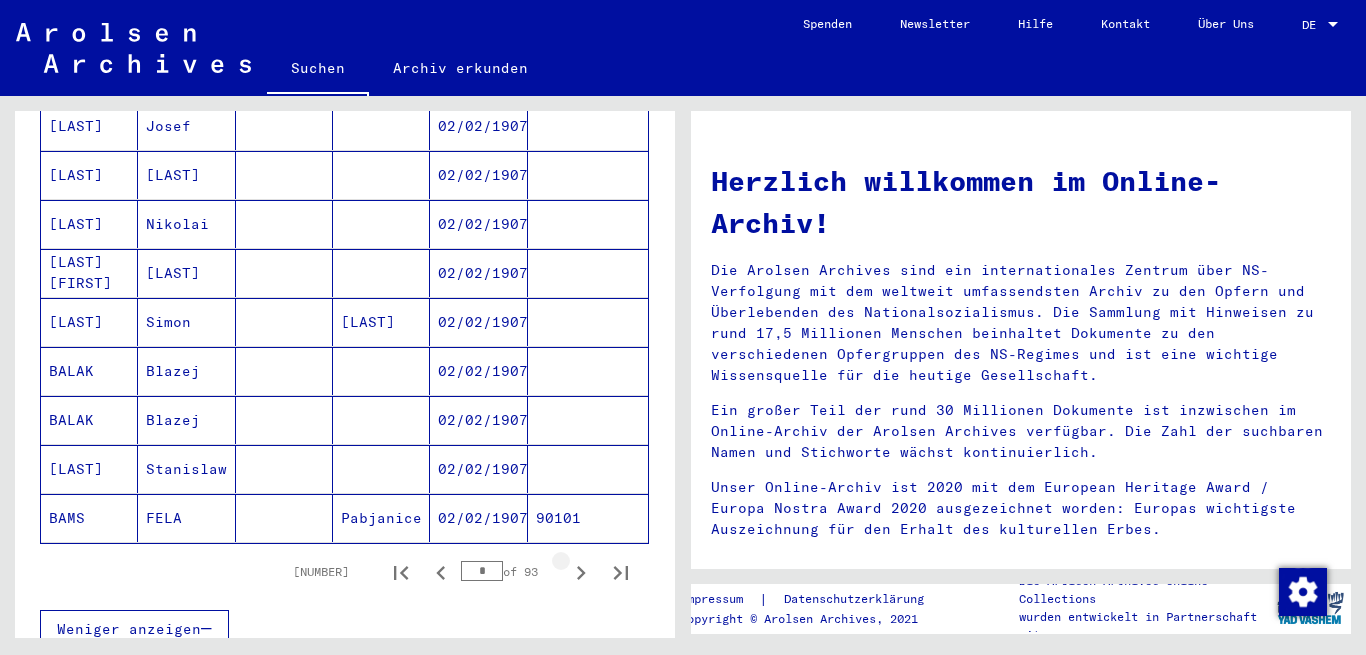 click 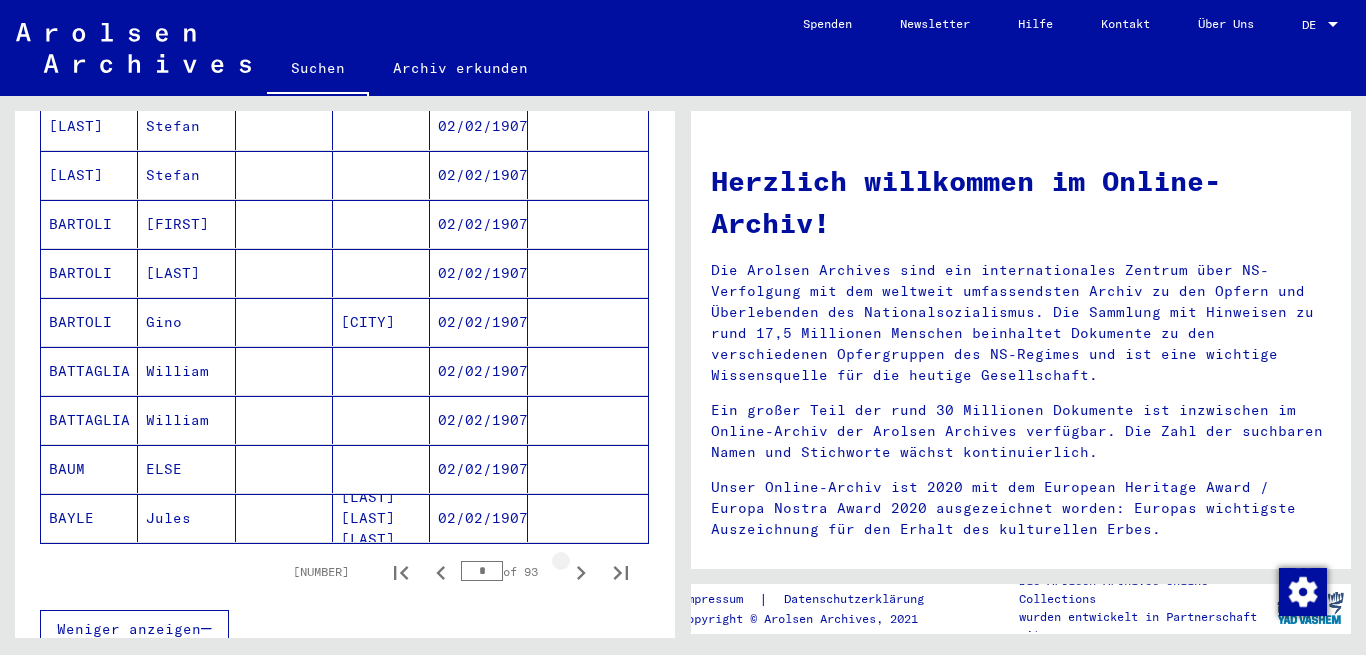 click 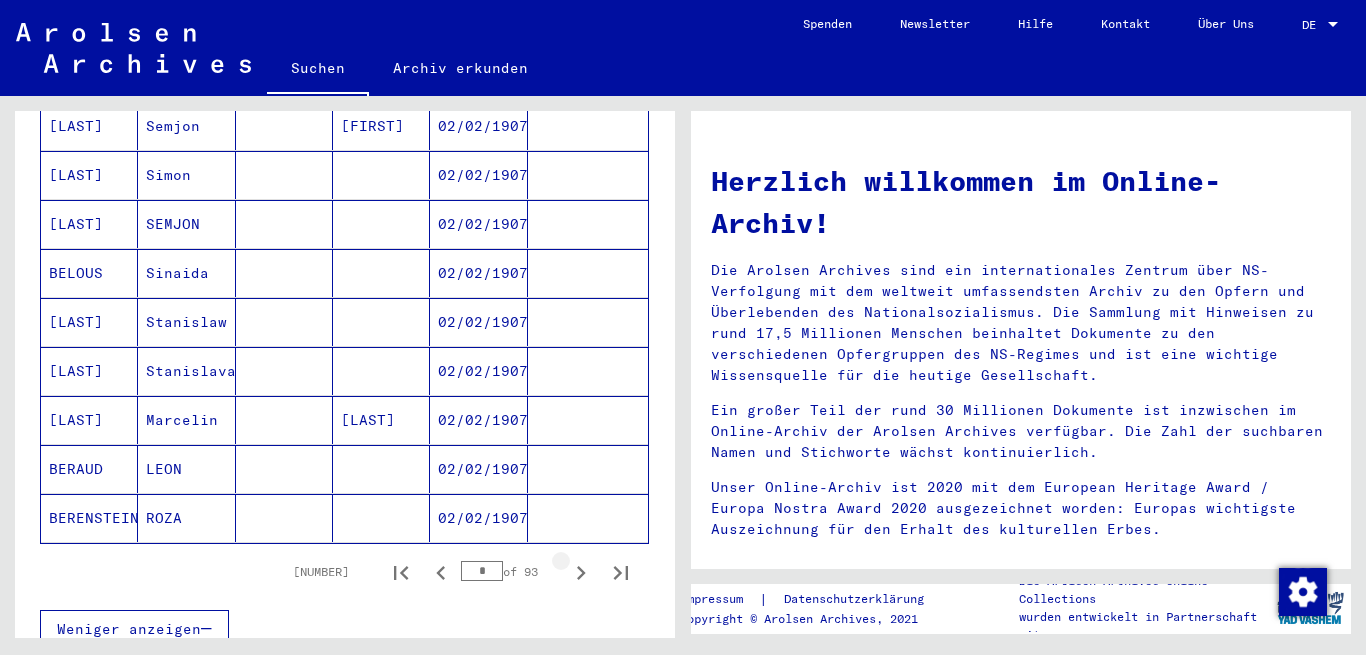 click 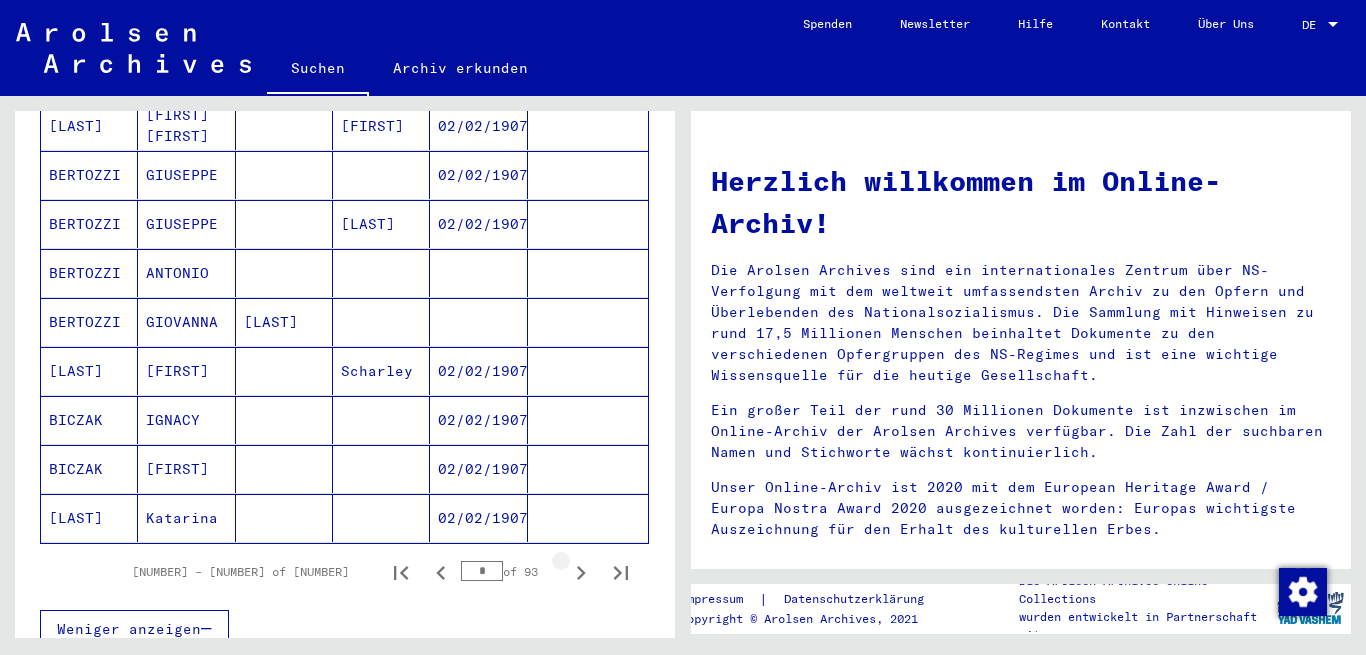 click 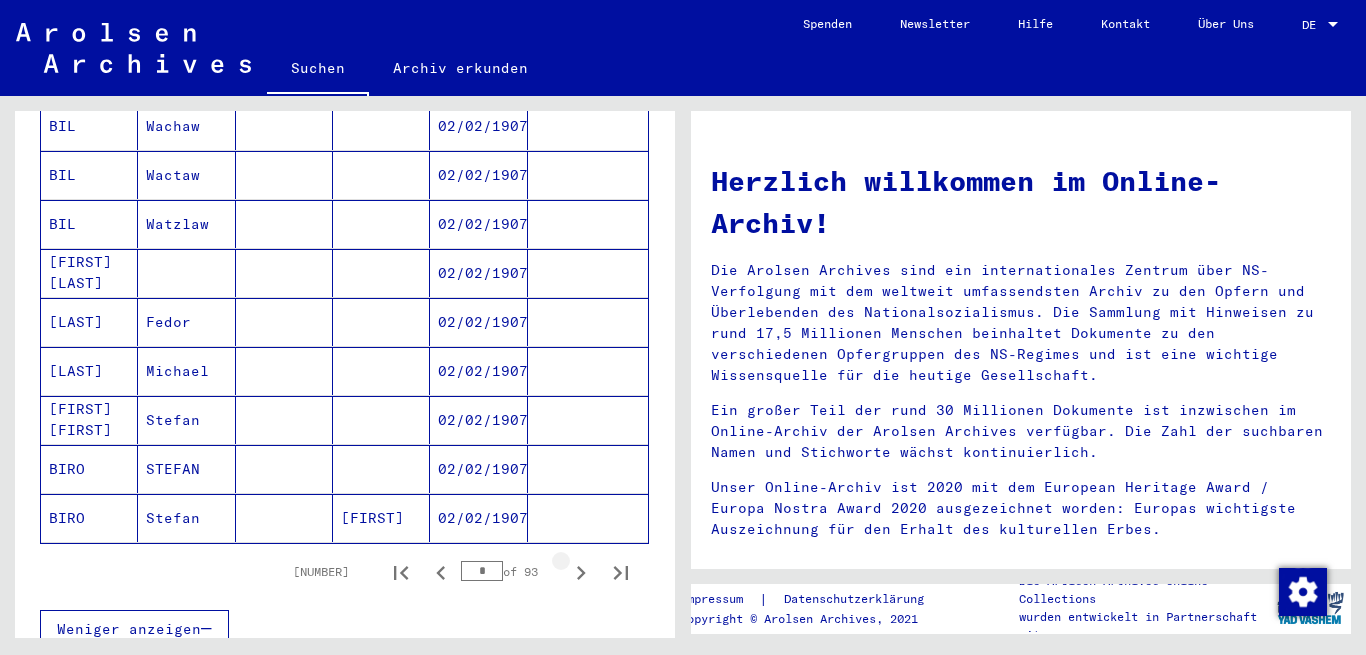 click 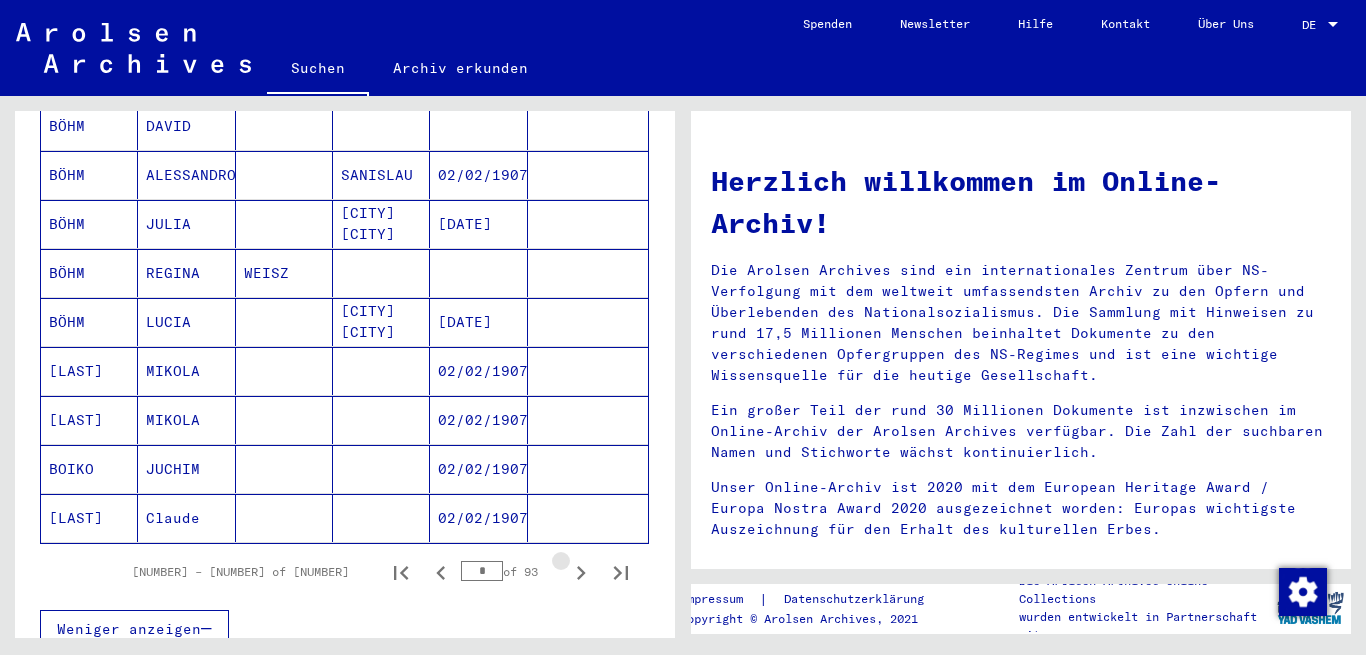 click 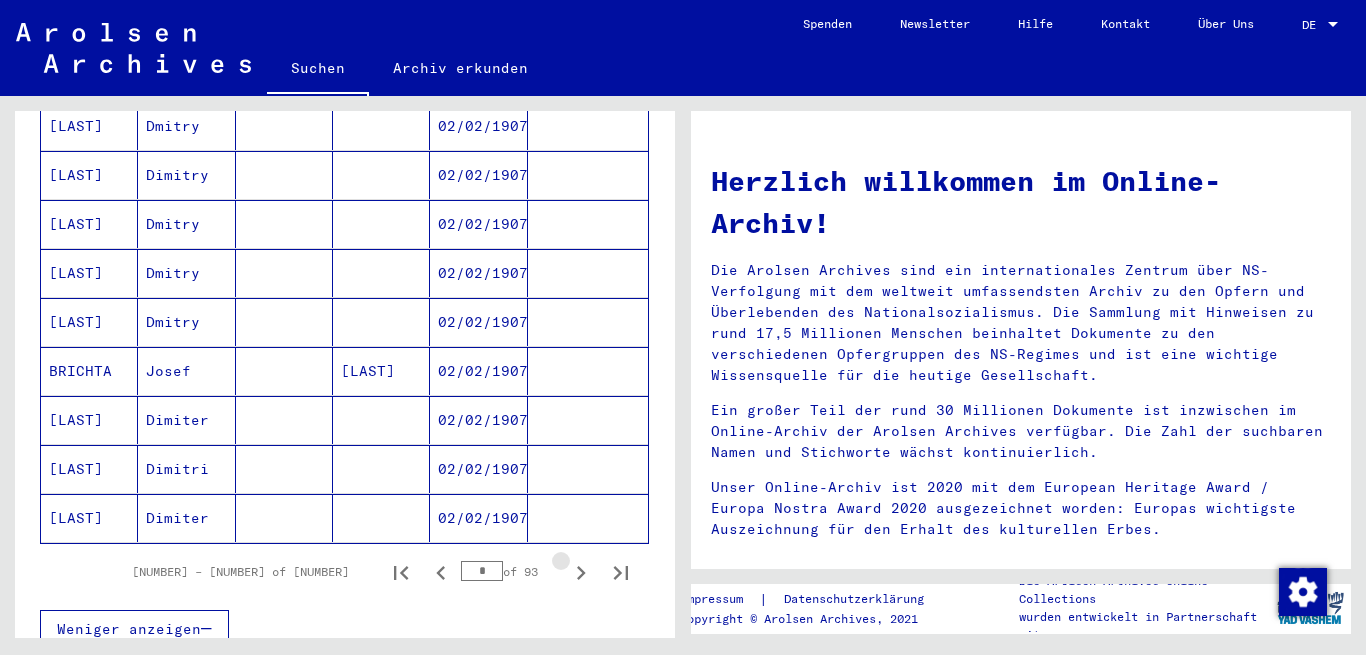 click 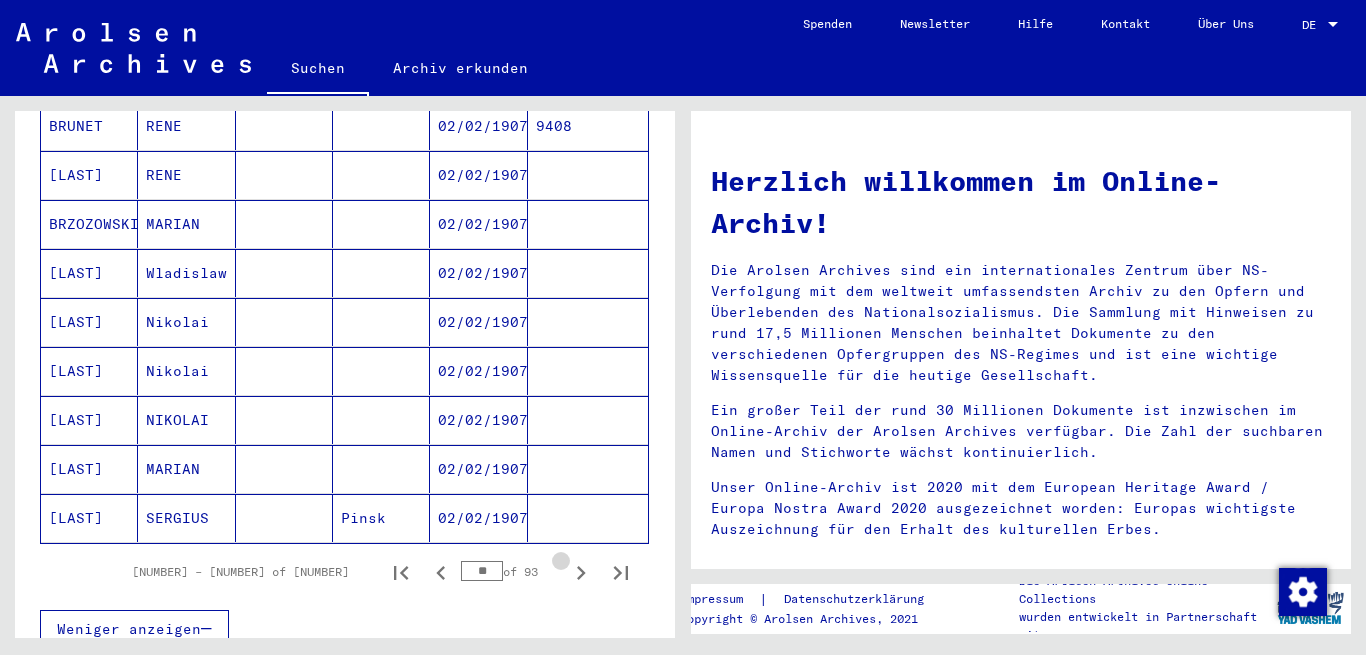 click 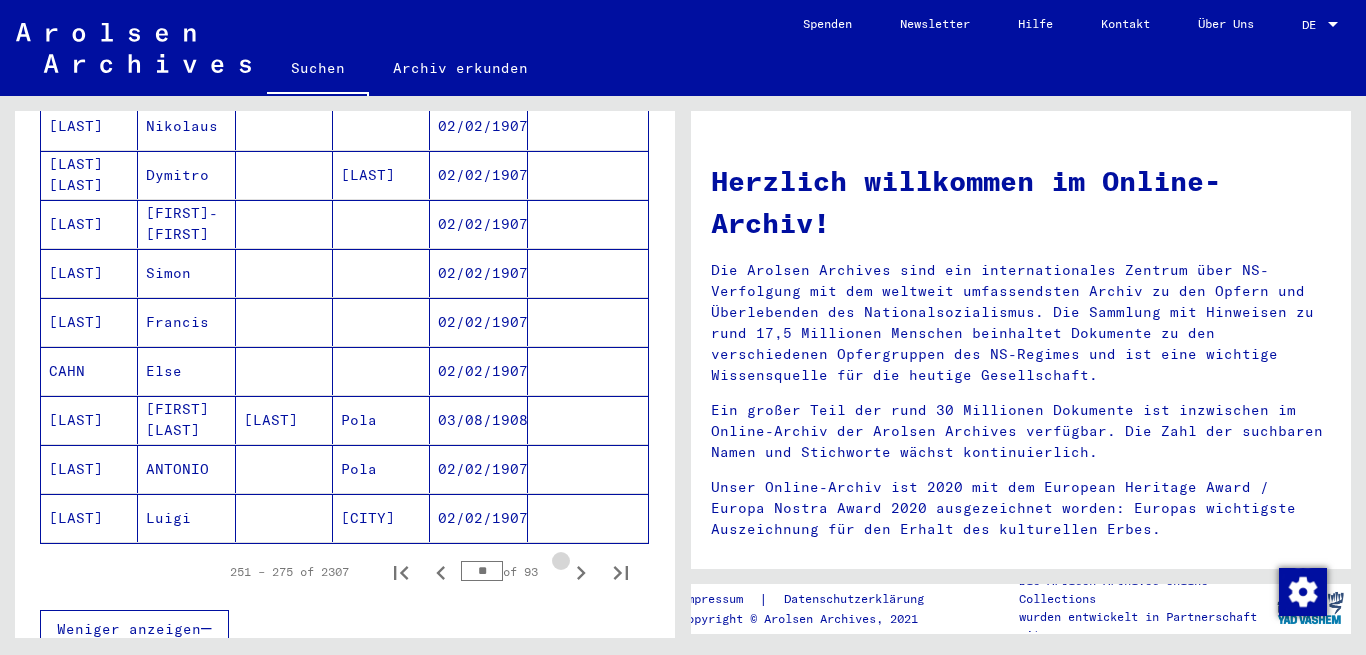 click 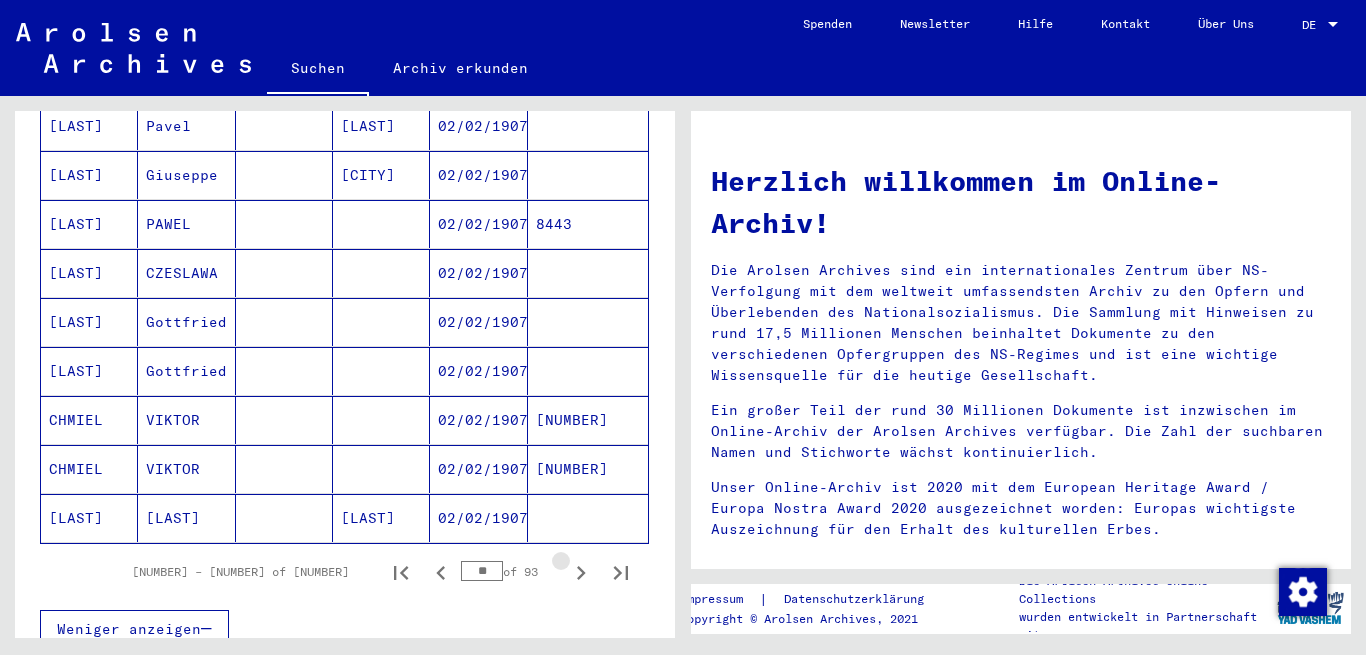 click 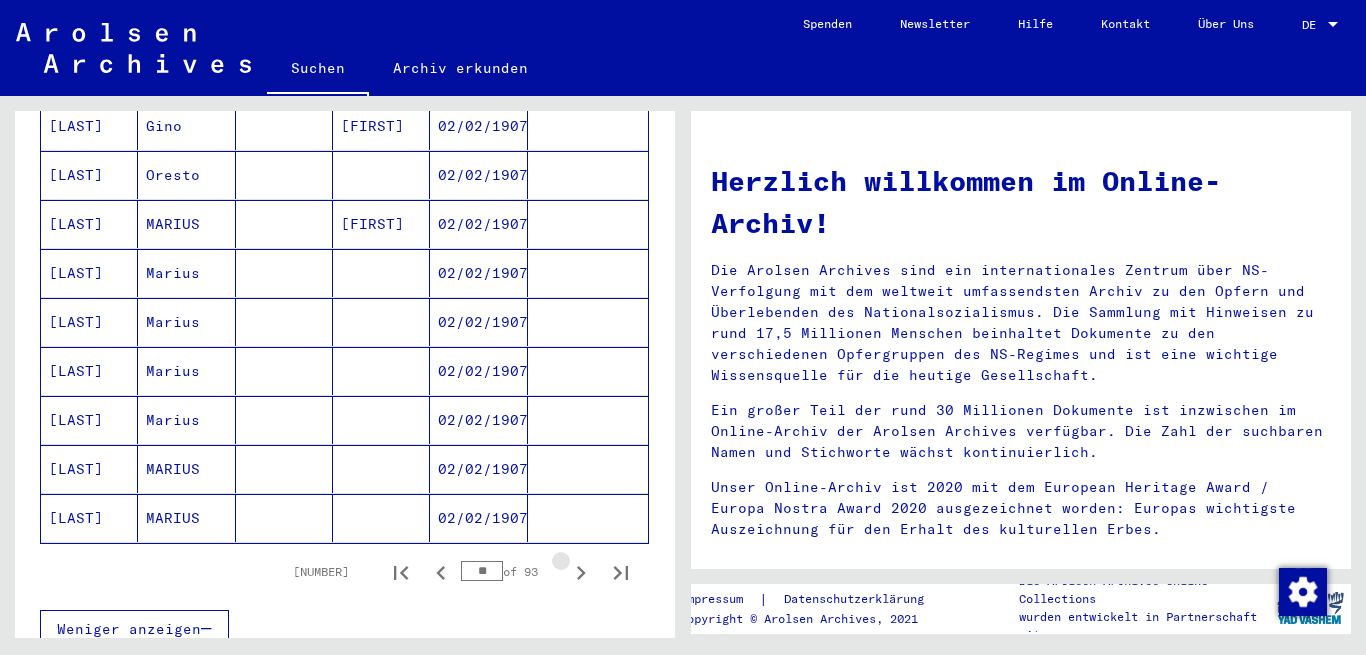 click 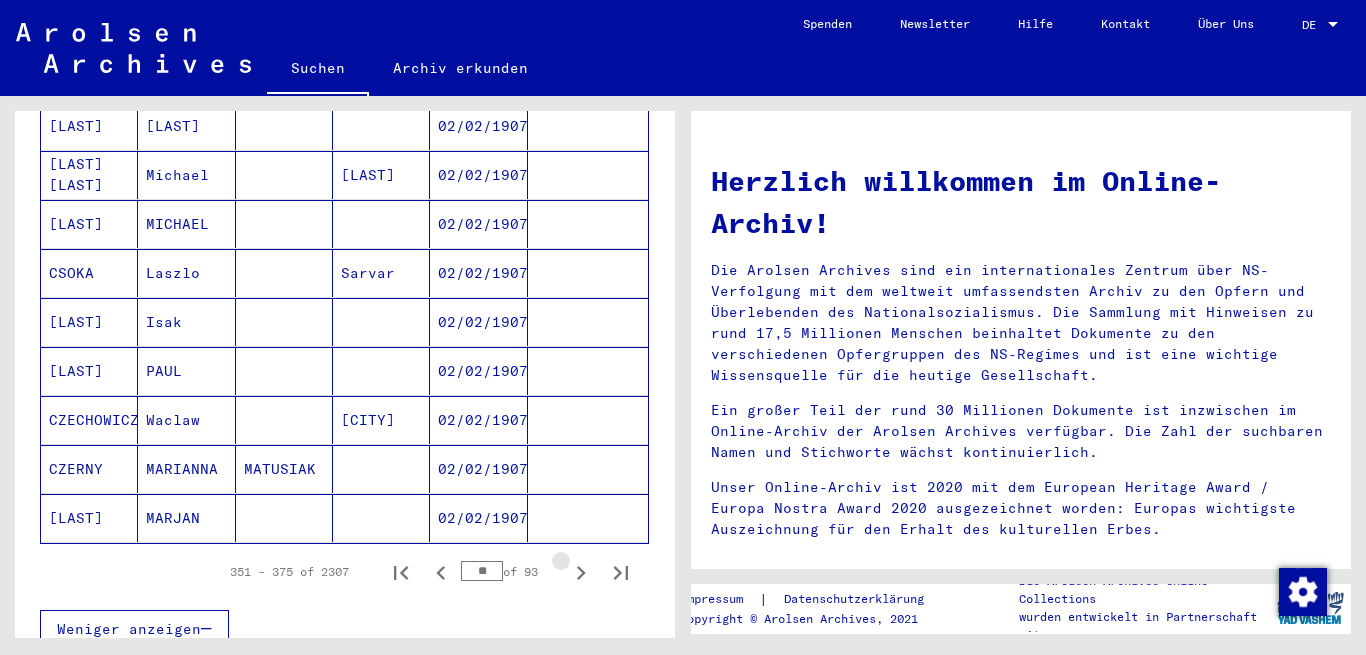 click 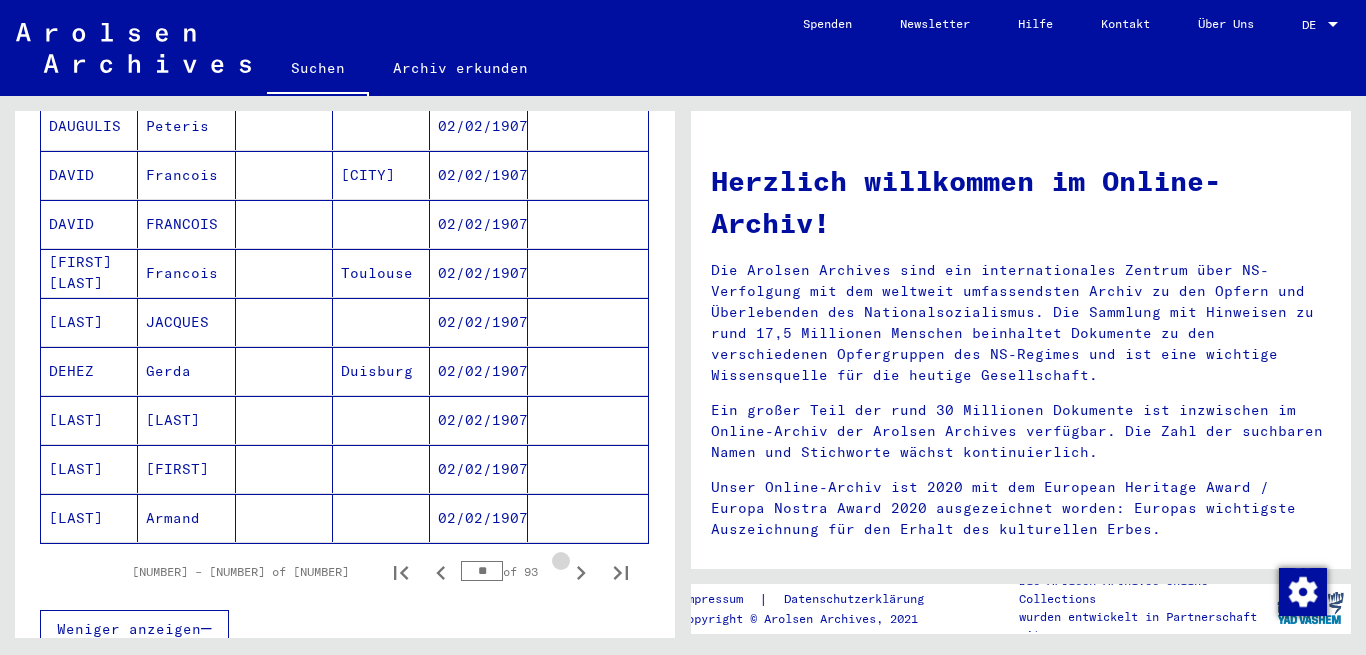 click 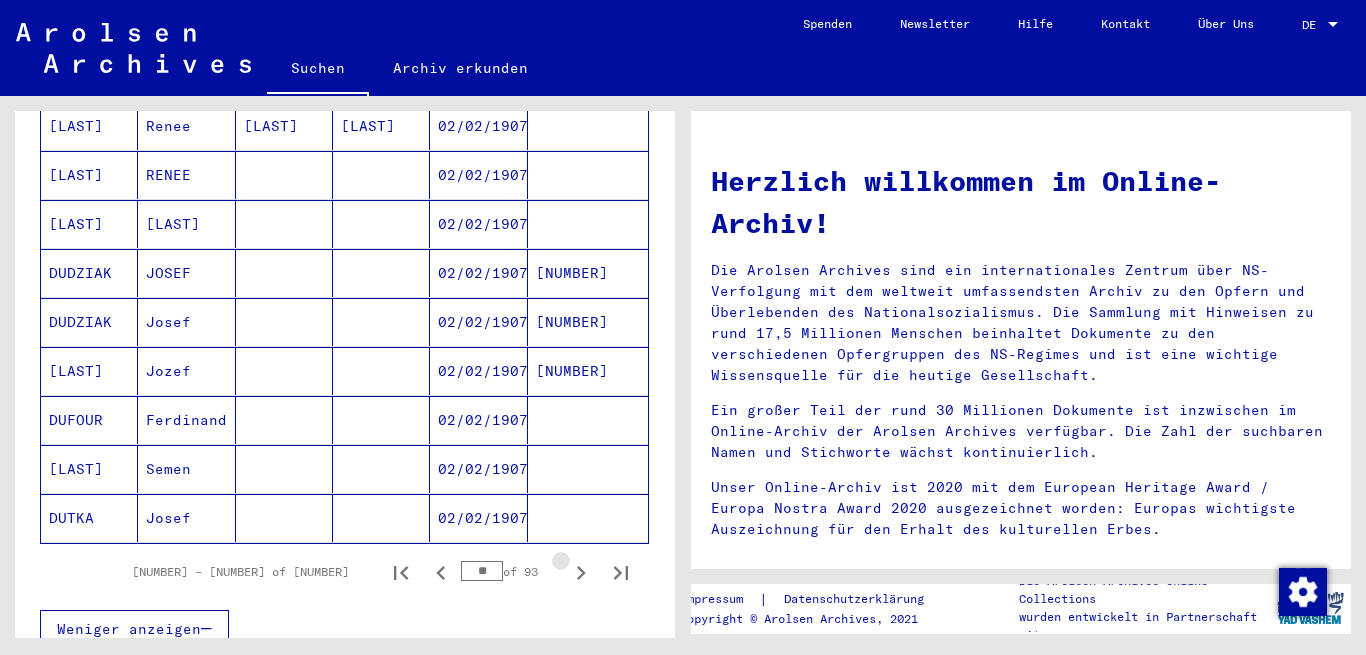 click 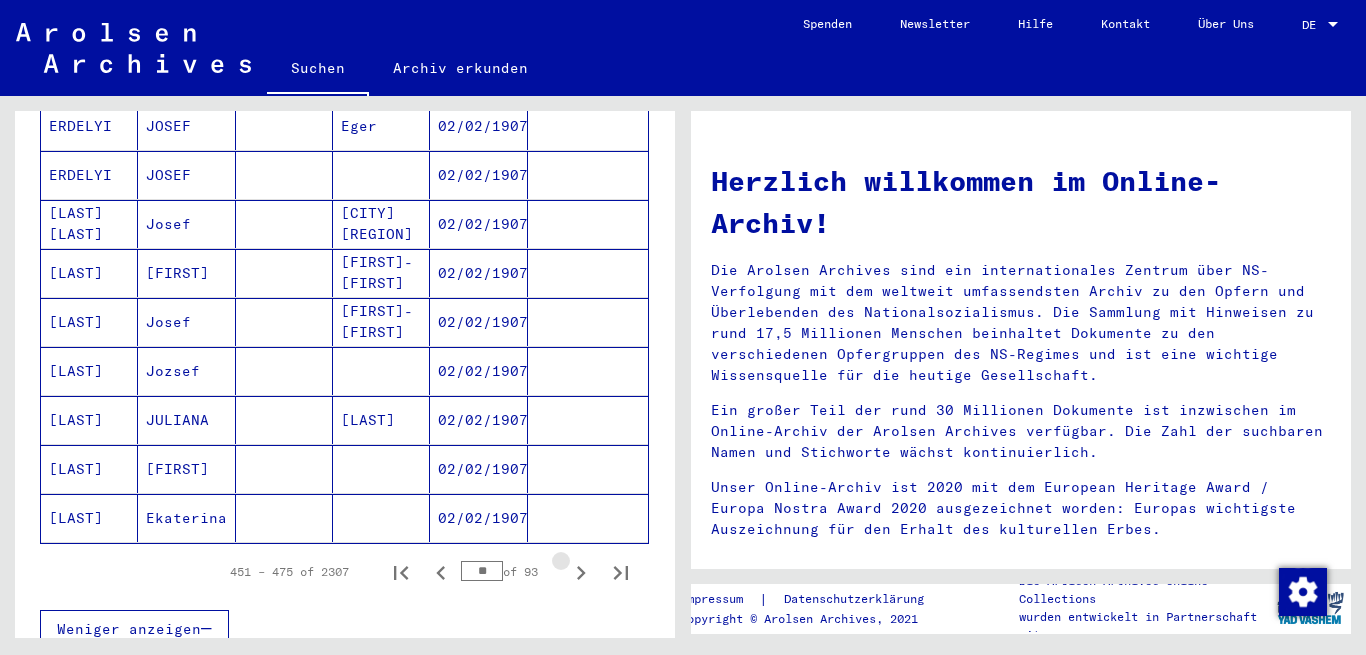 click 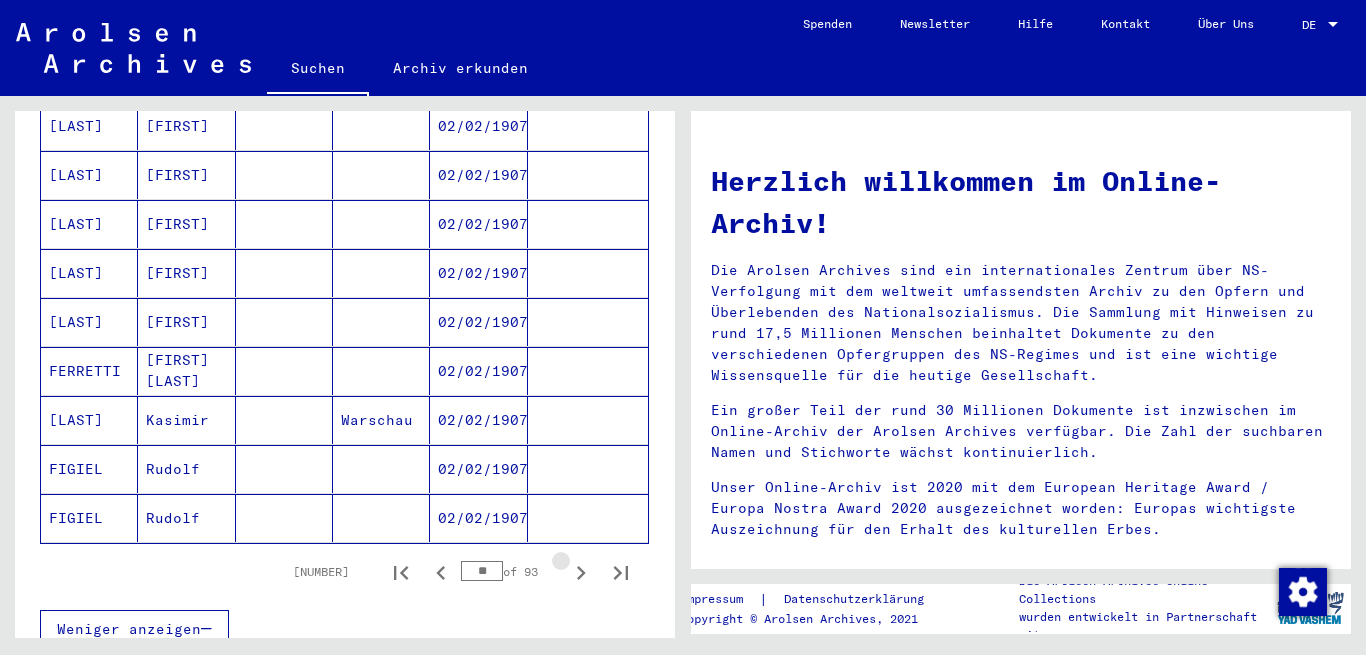 click 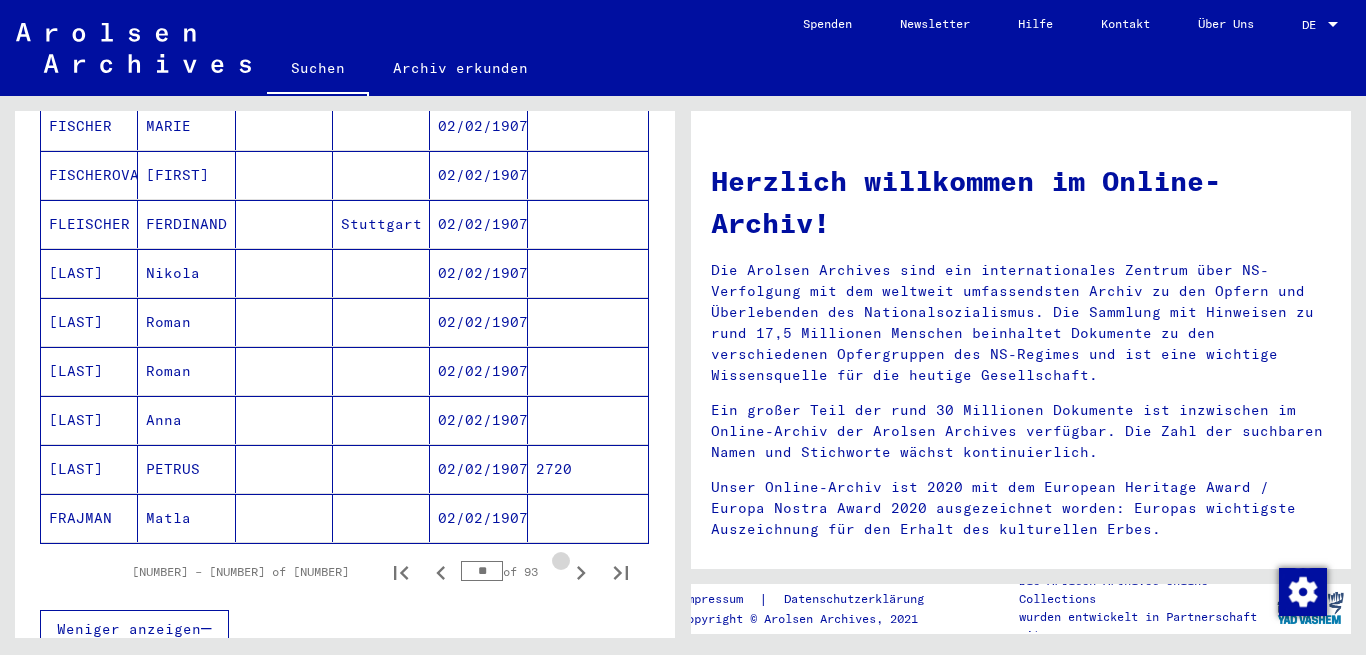 click 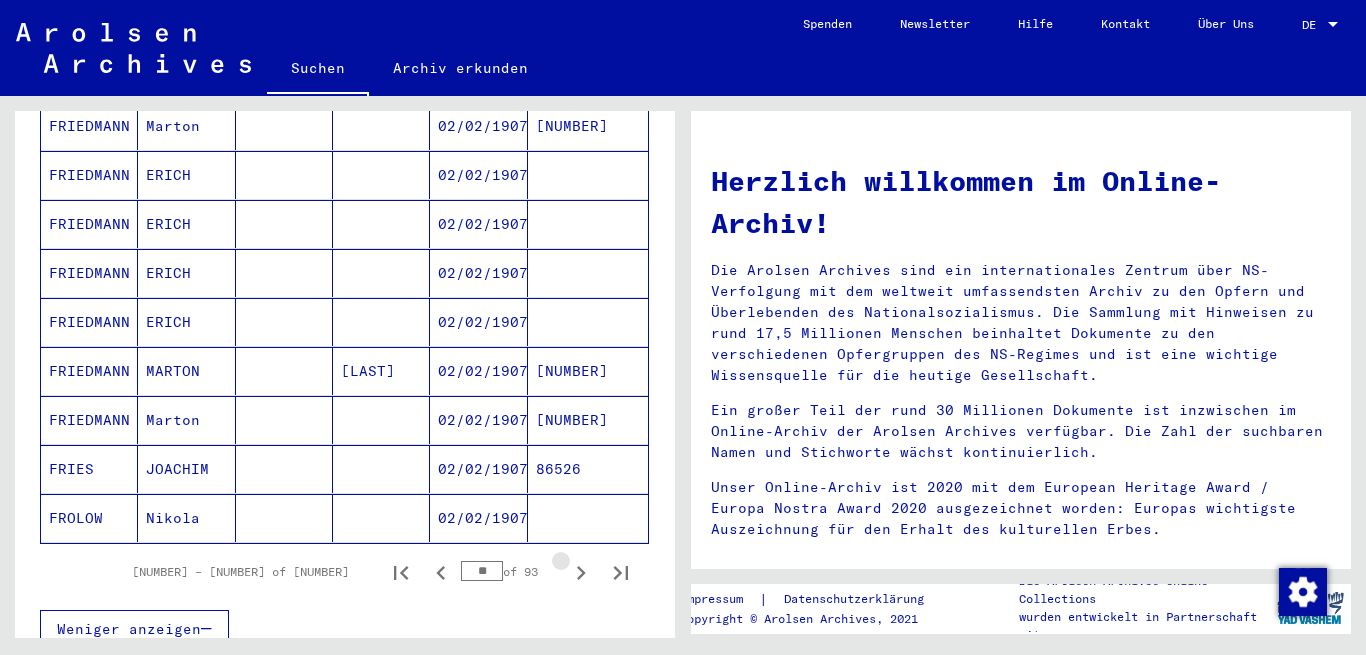 click 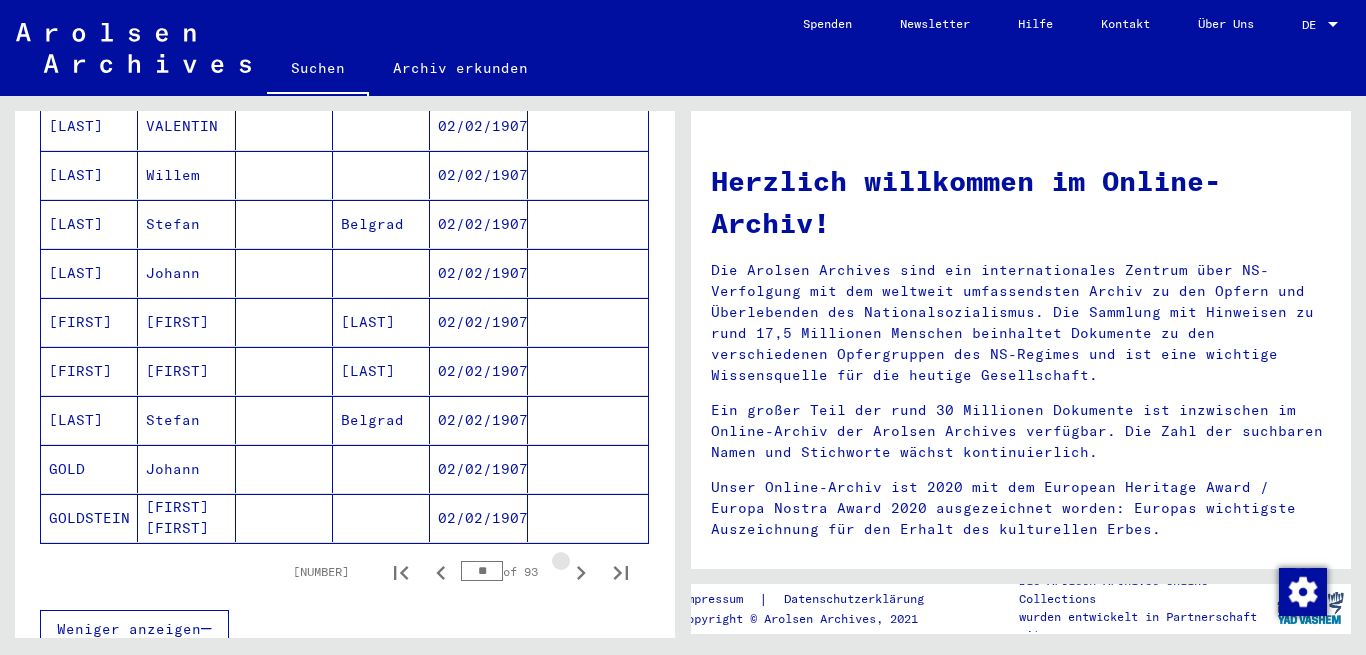 click at bounding box center [581, 572] 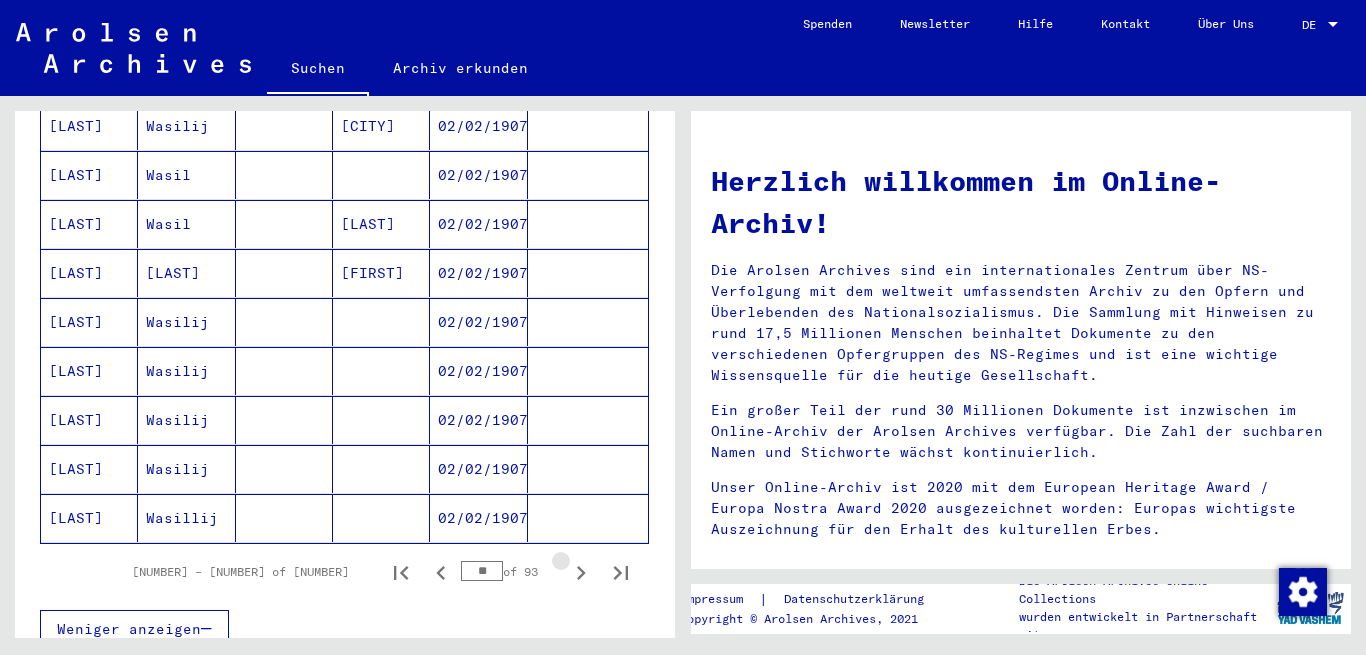 click at bounding box center [581, 572] 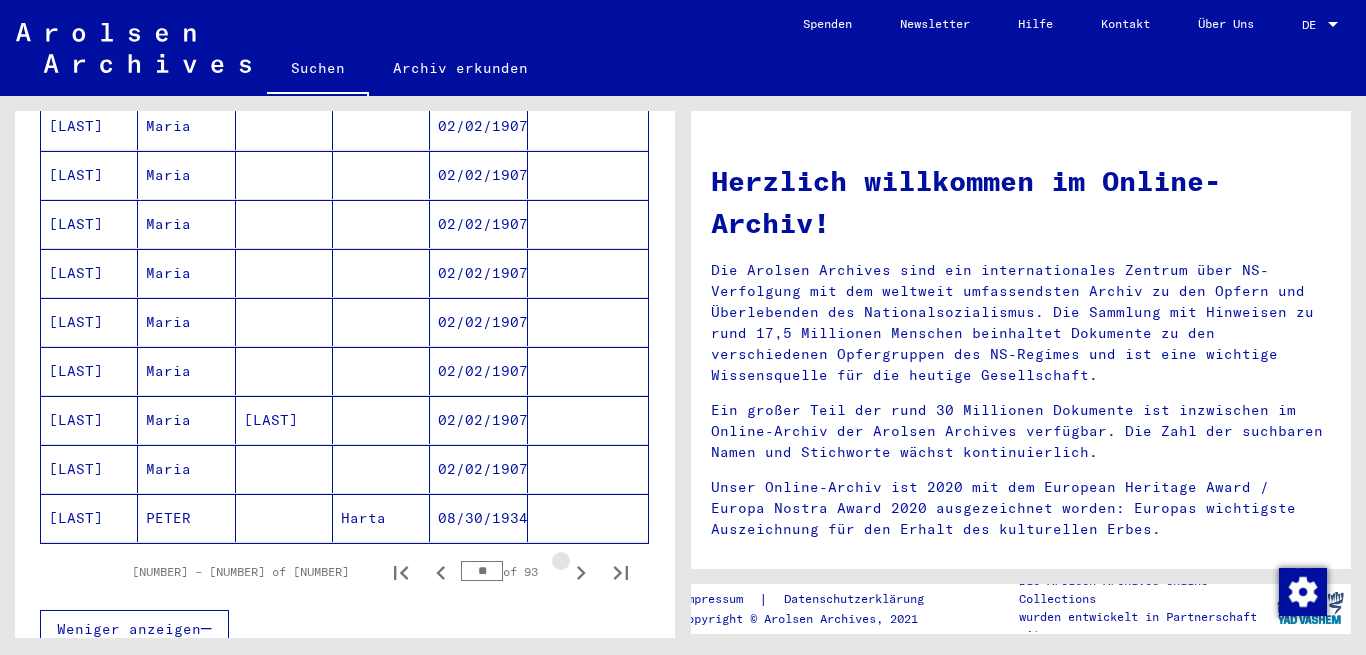 click on "[NUMBER] – [NUMBER] of [NUMBER]  **  of [NUMBER]" at bounding box center [374, 572] 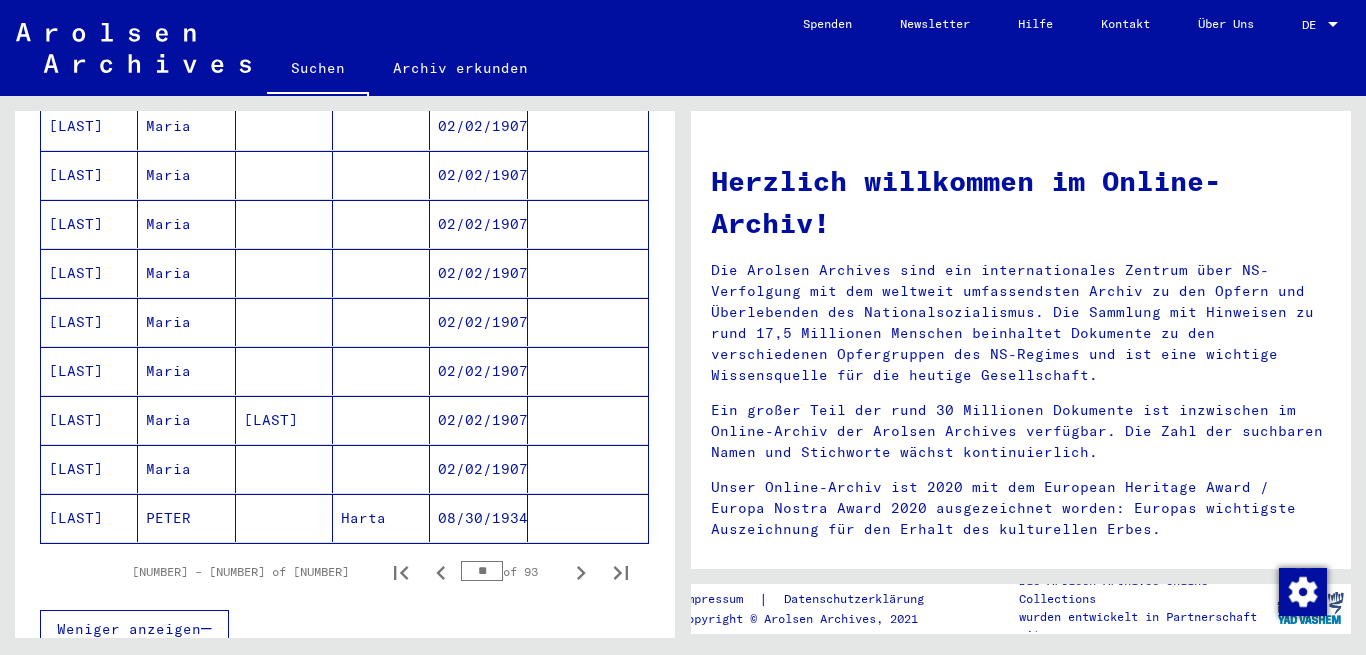 click on "[NUMBER] – [NUMBER] of [NUMBER]  **  of [NUMBER]" at bounding box center [374, 572] 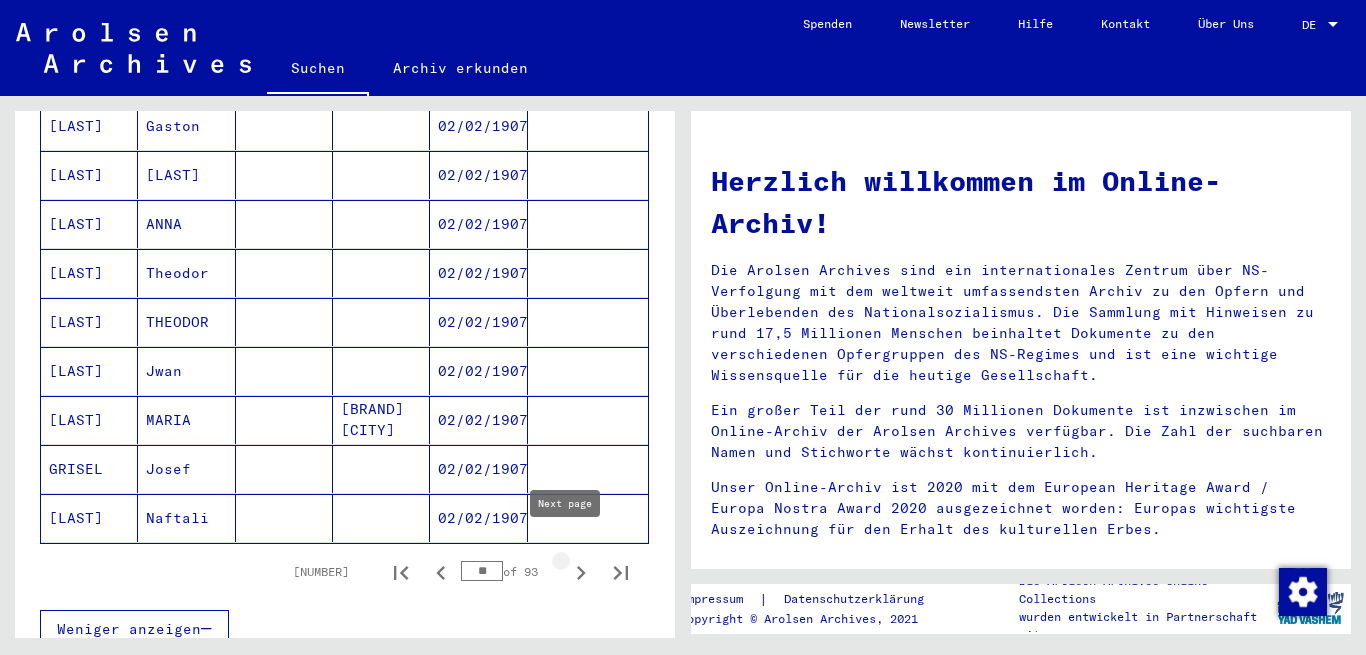 click 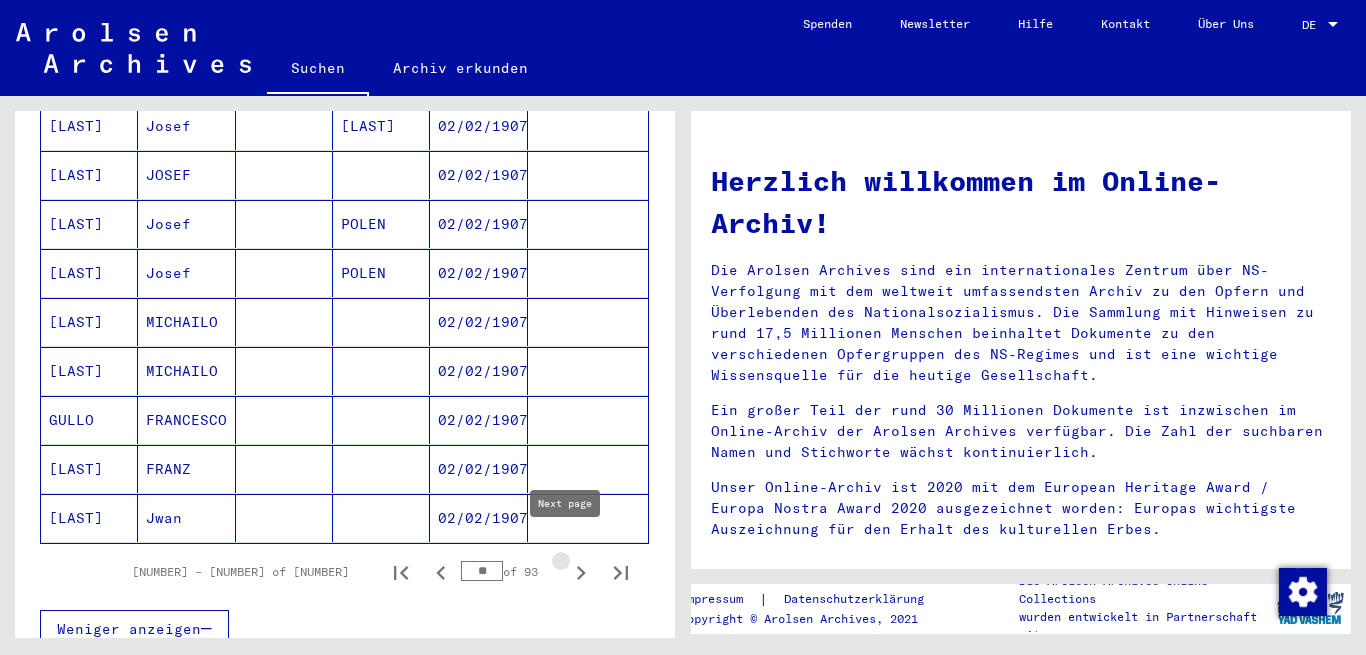 click 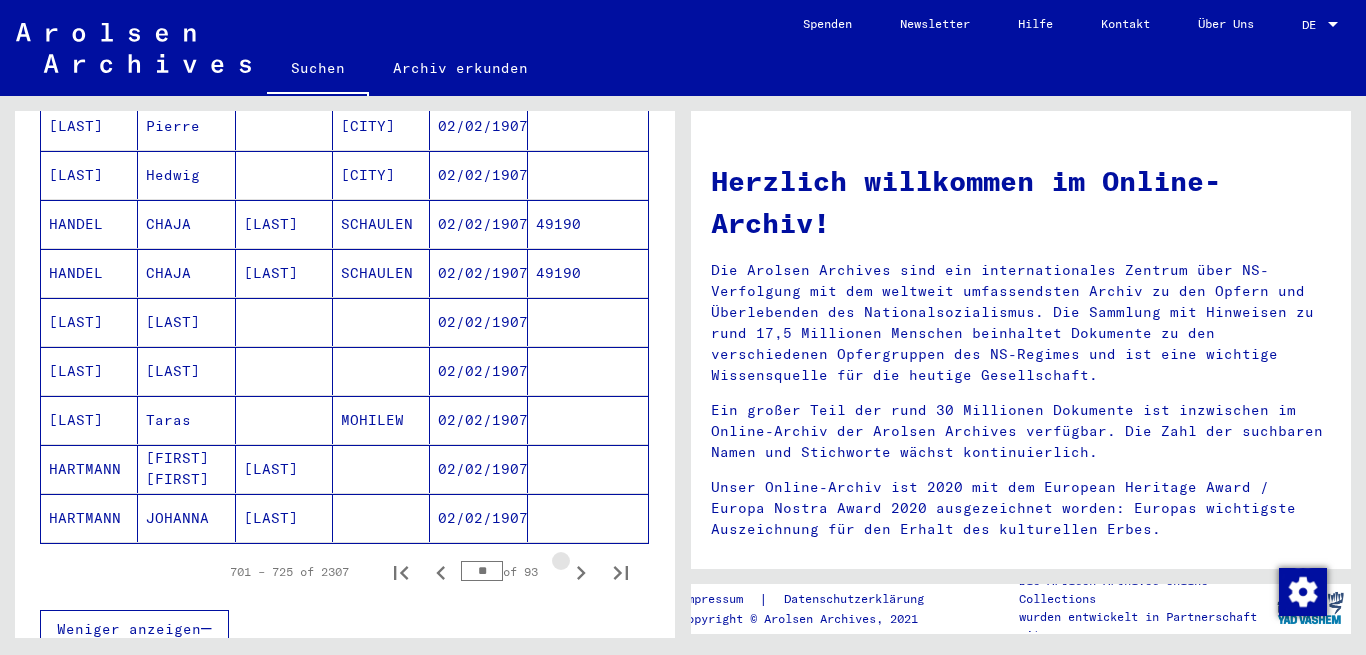 click 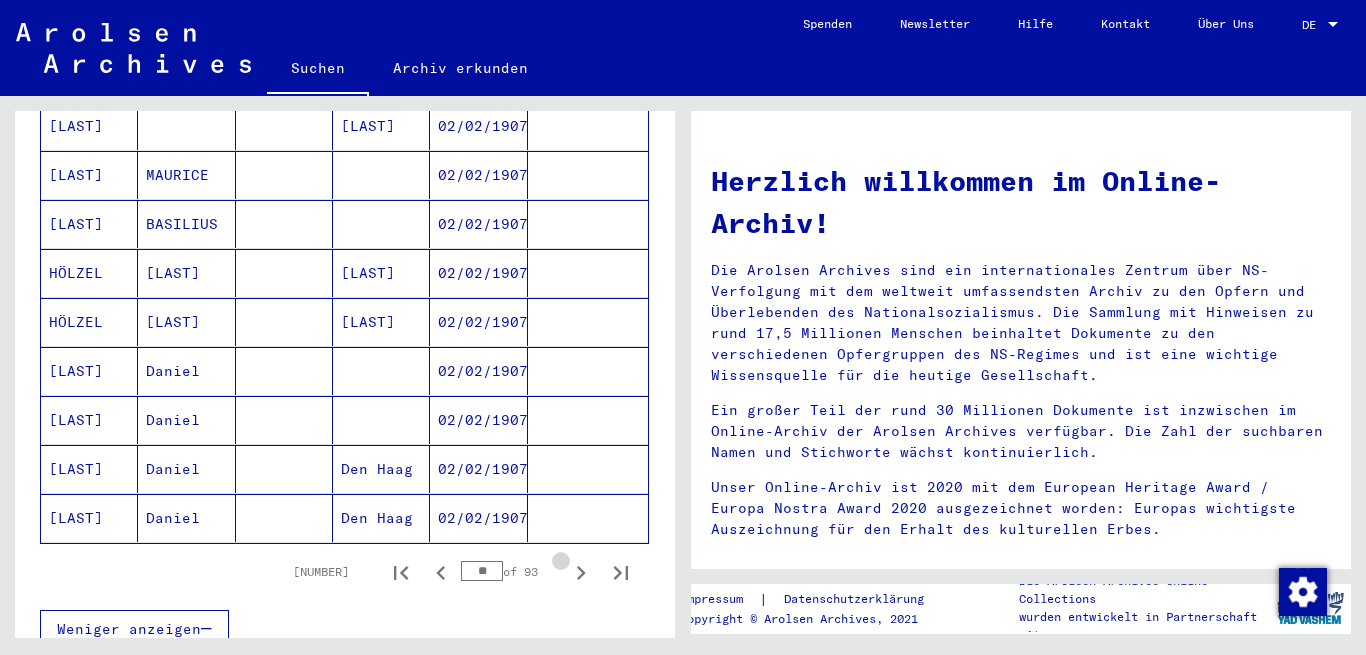 click 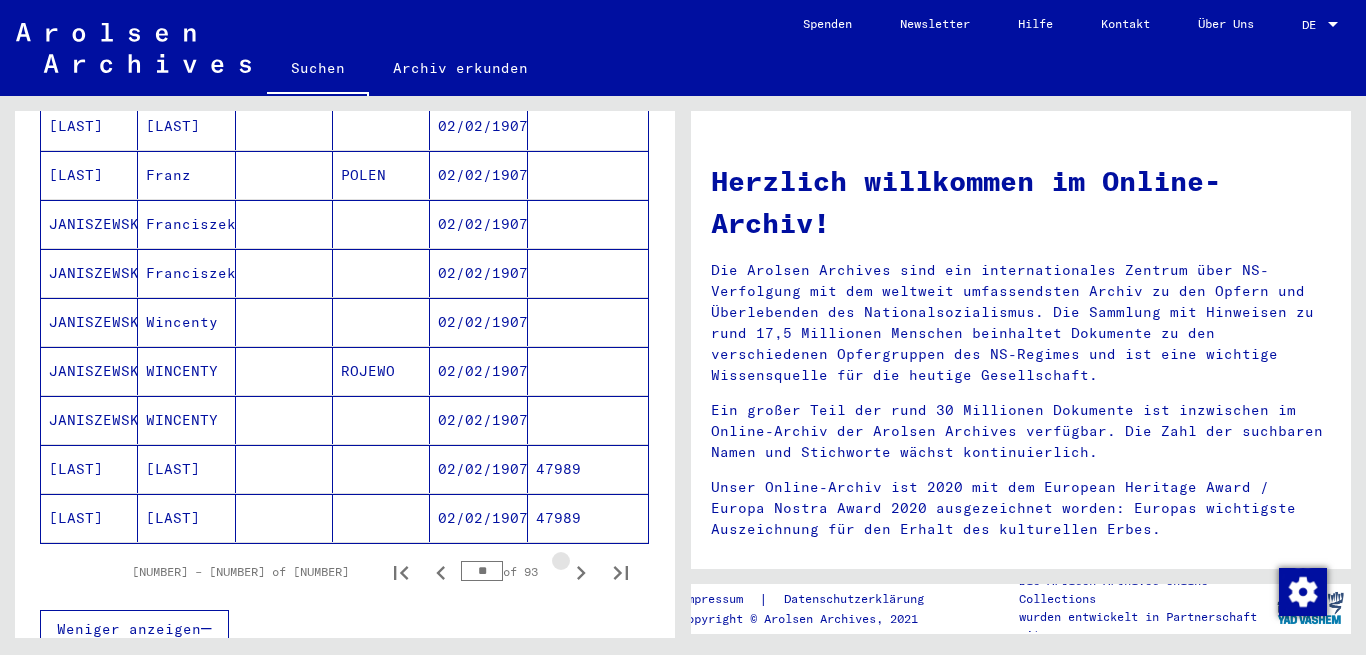 click 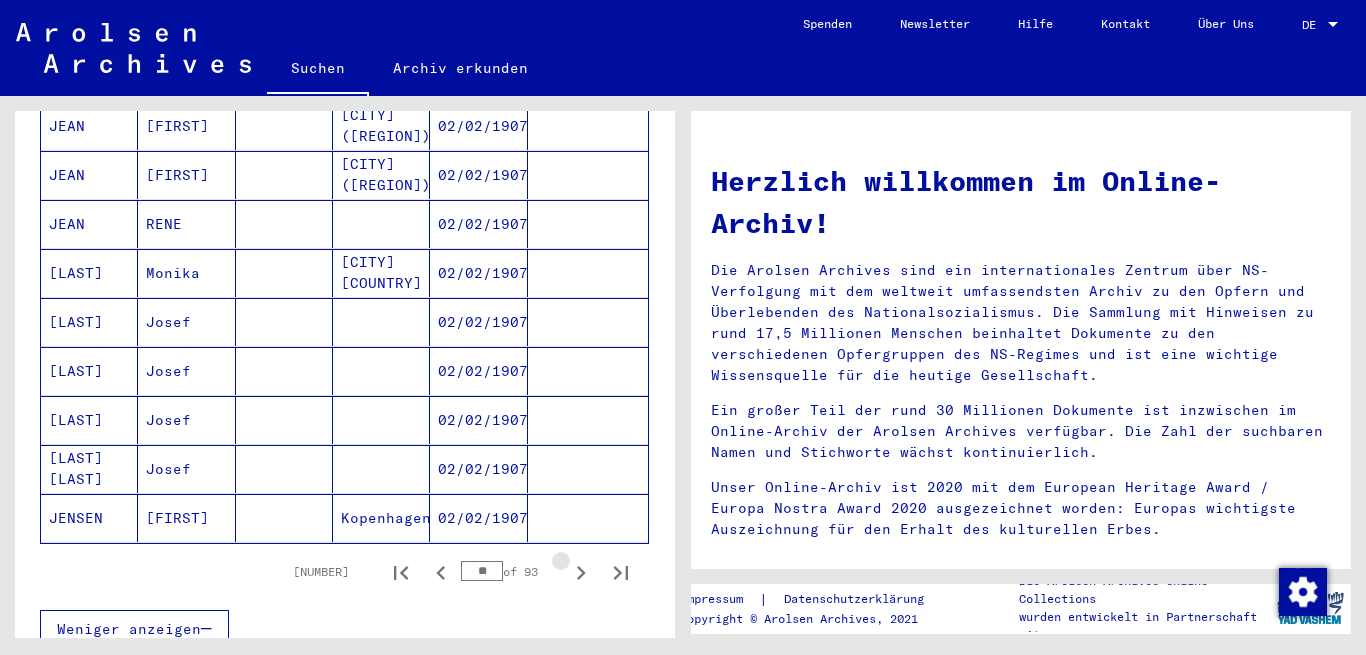 click 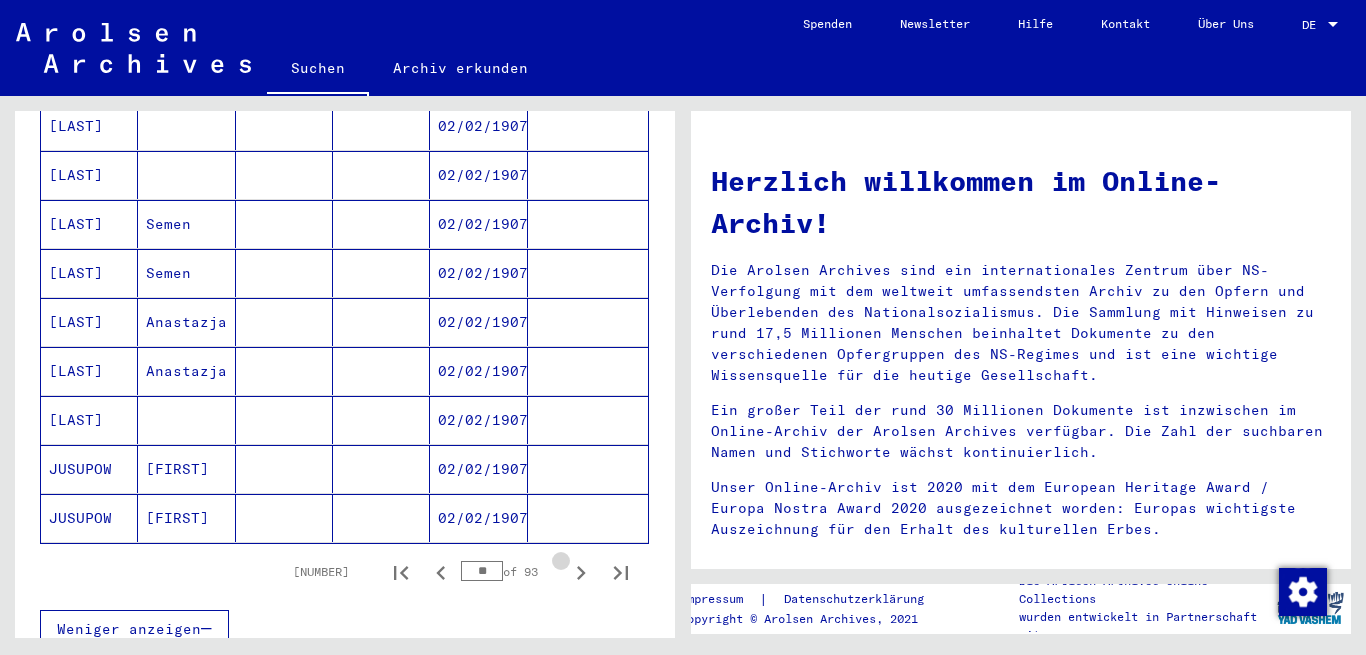 click 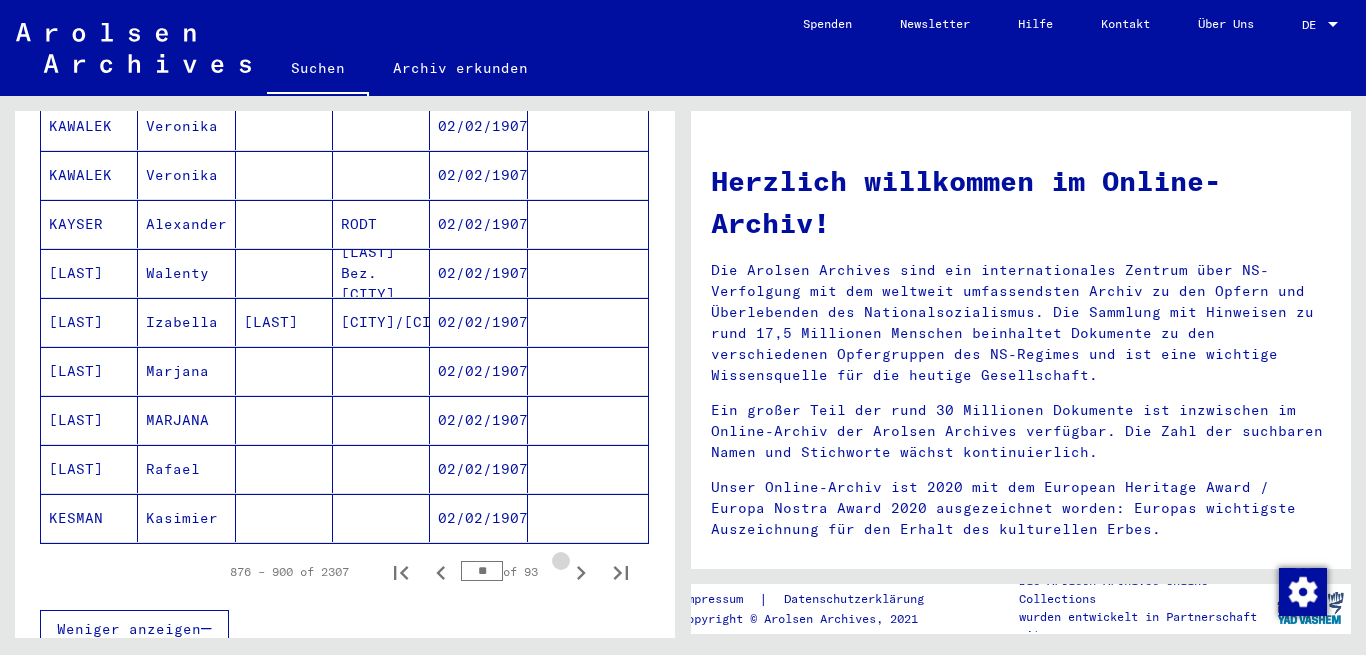 click 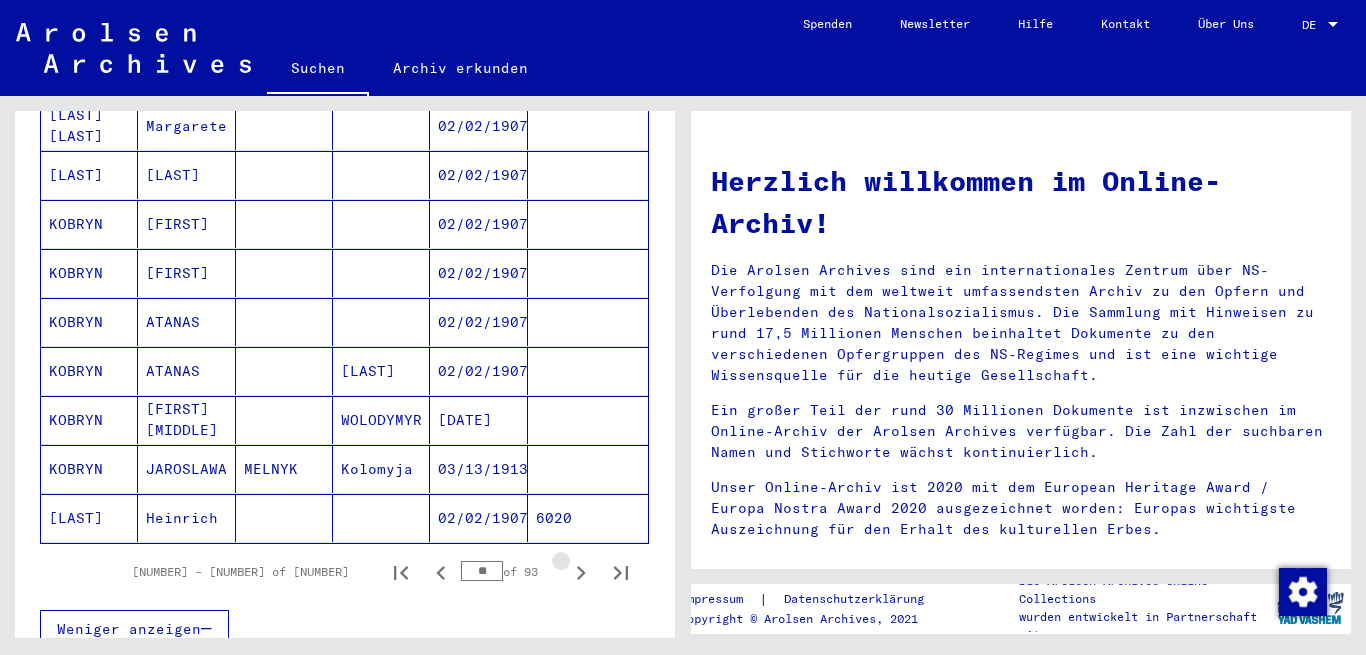 click 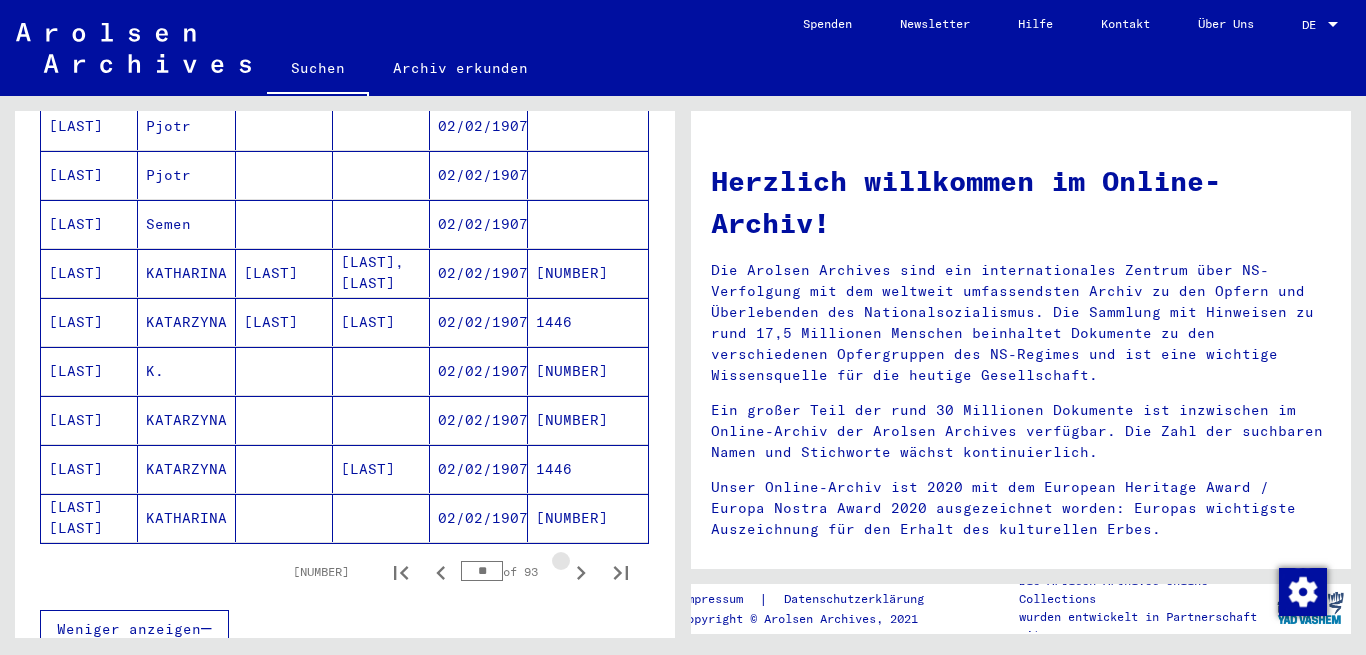 click 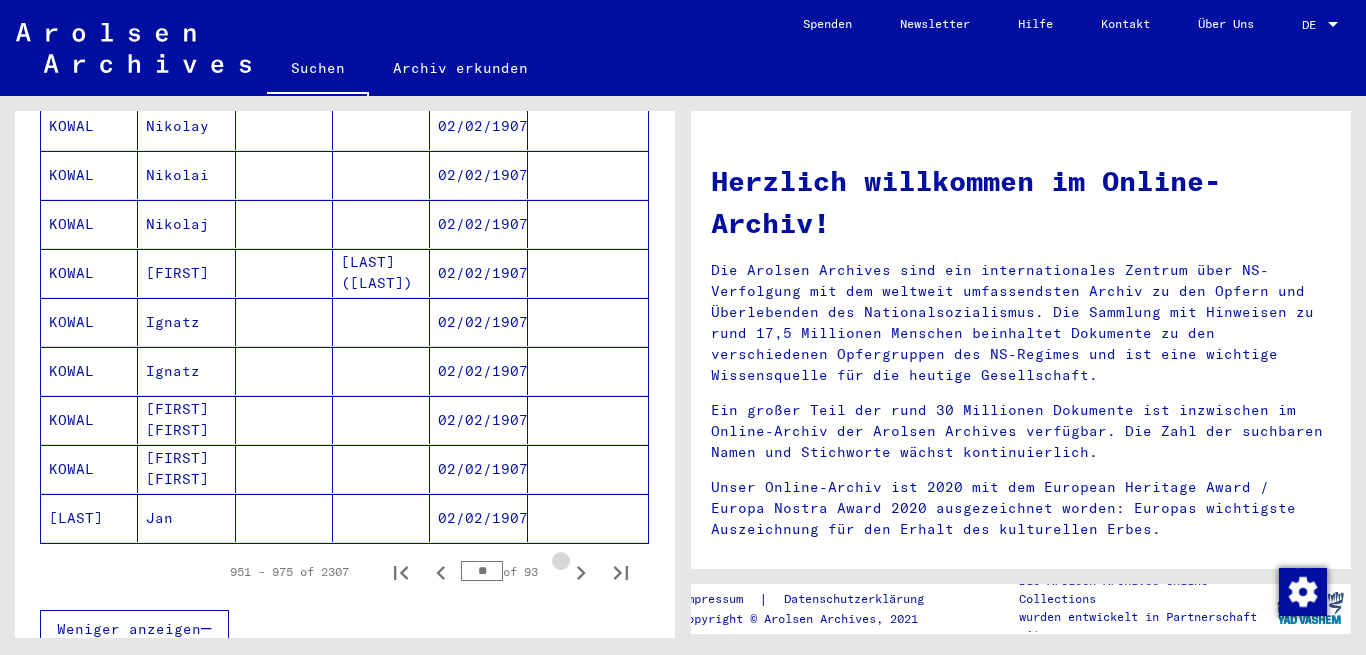 click 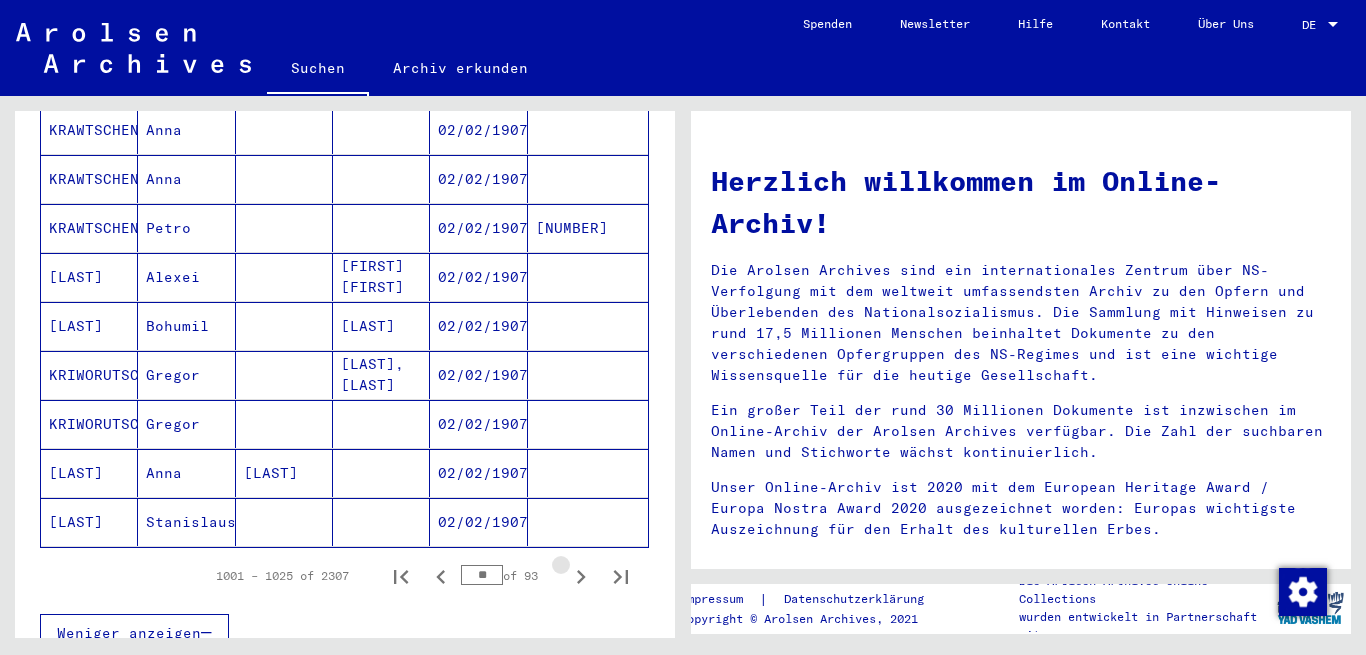 scroll, scrollTop: 1112, scrollLeft: 0, axis: vertical 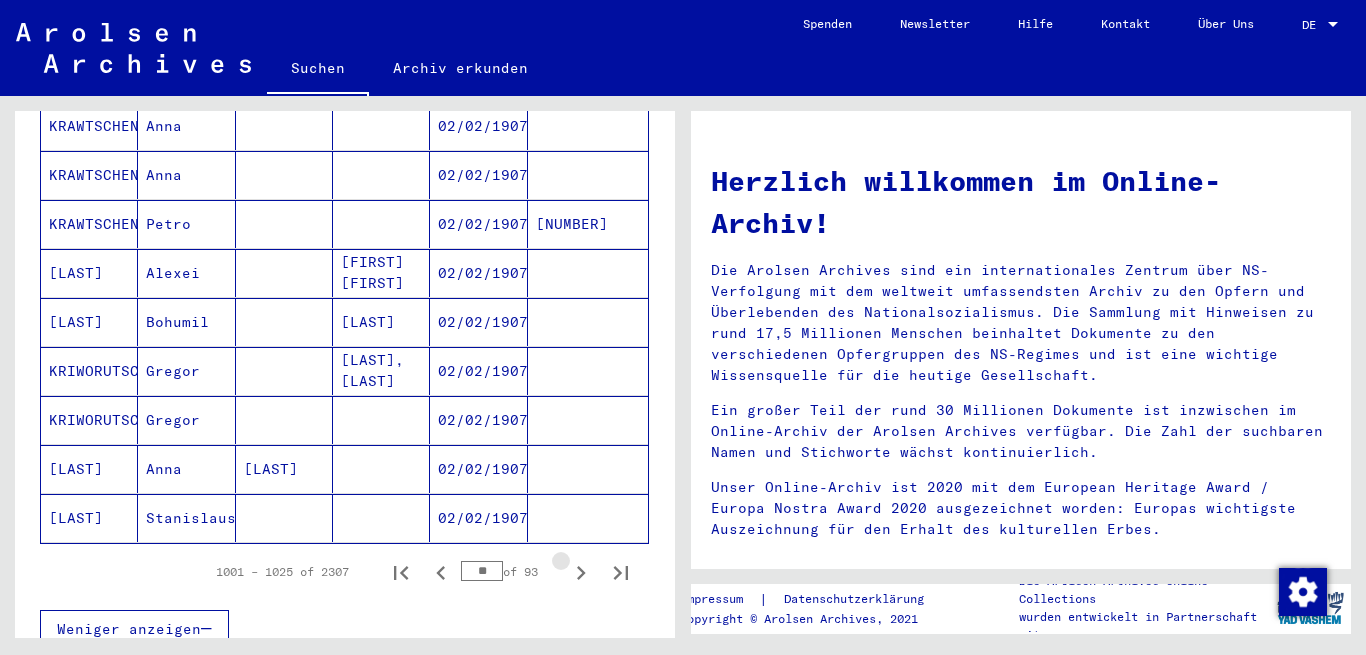 click 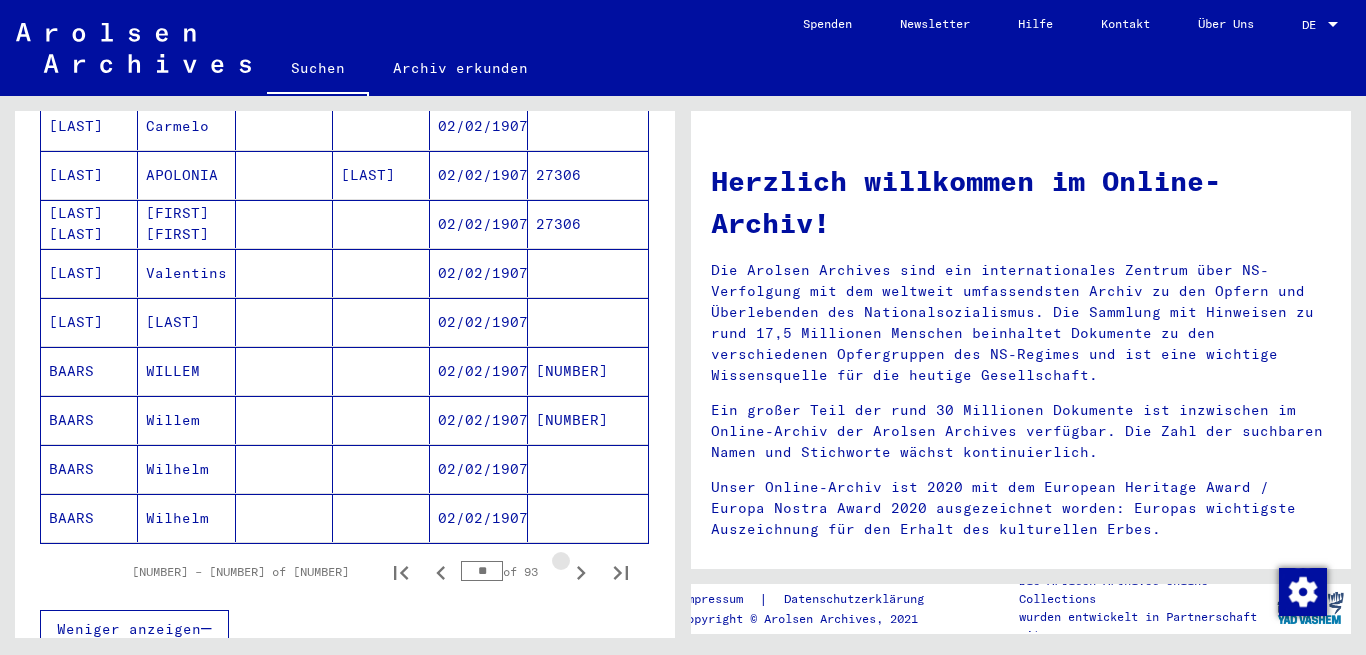 click at bounding box center (581, 572) 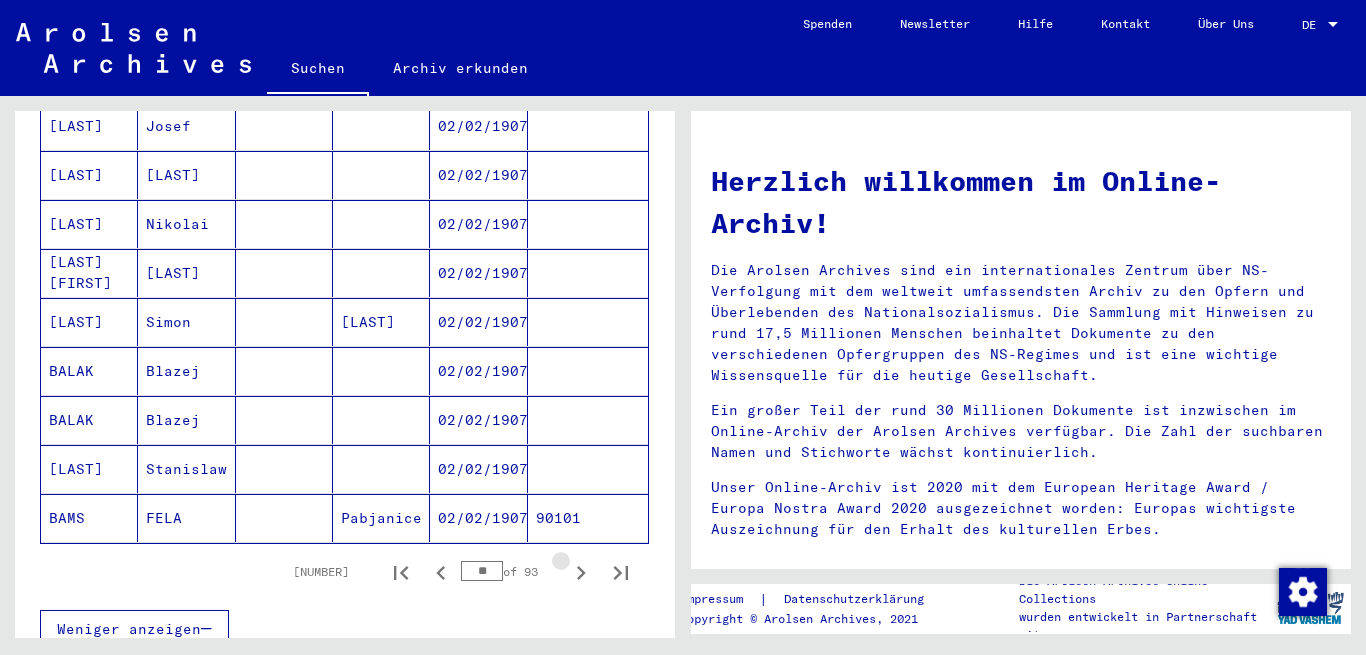 click on "[NUMBER] – [NUMBER] of [NUMBER] ** of [NUMBER]" at bounding box center (455, 572) 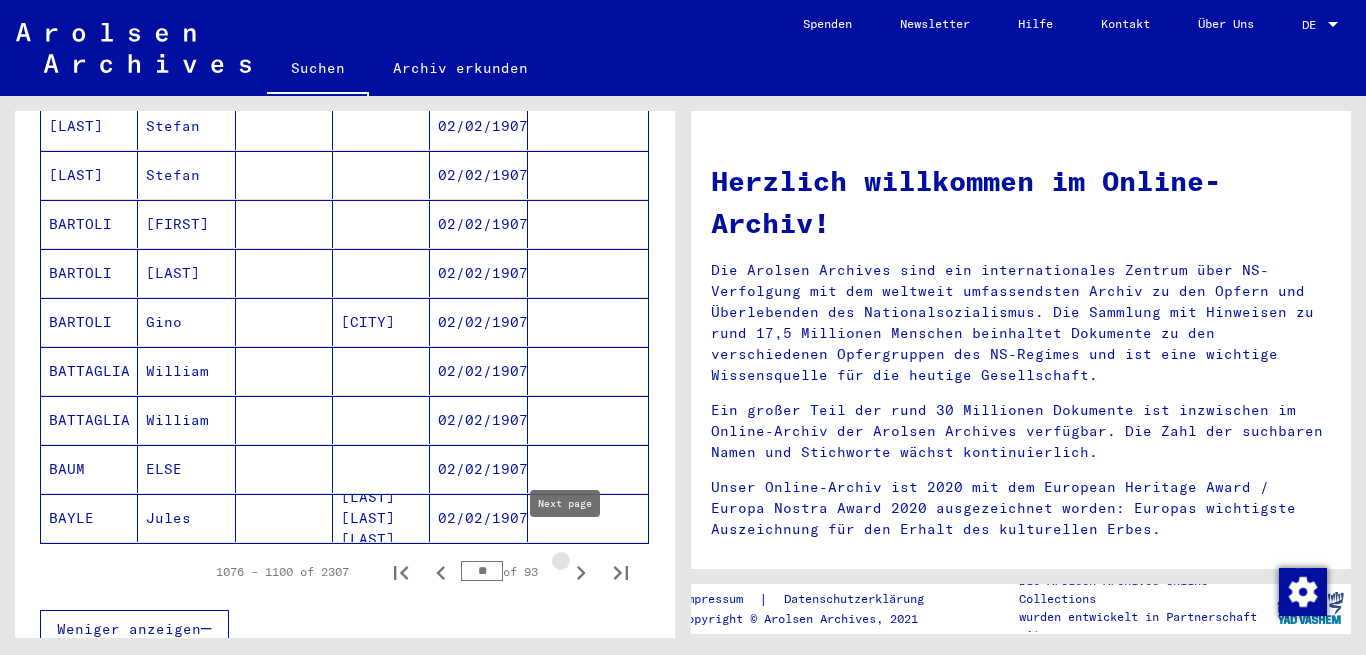 click at bounding box center (581, 572) 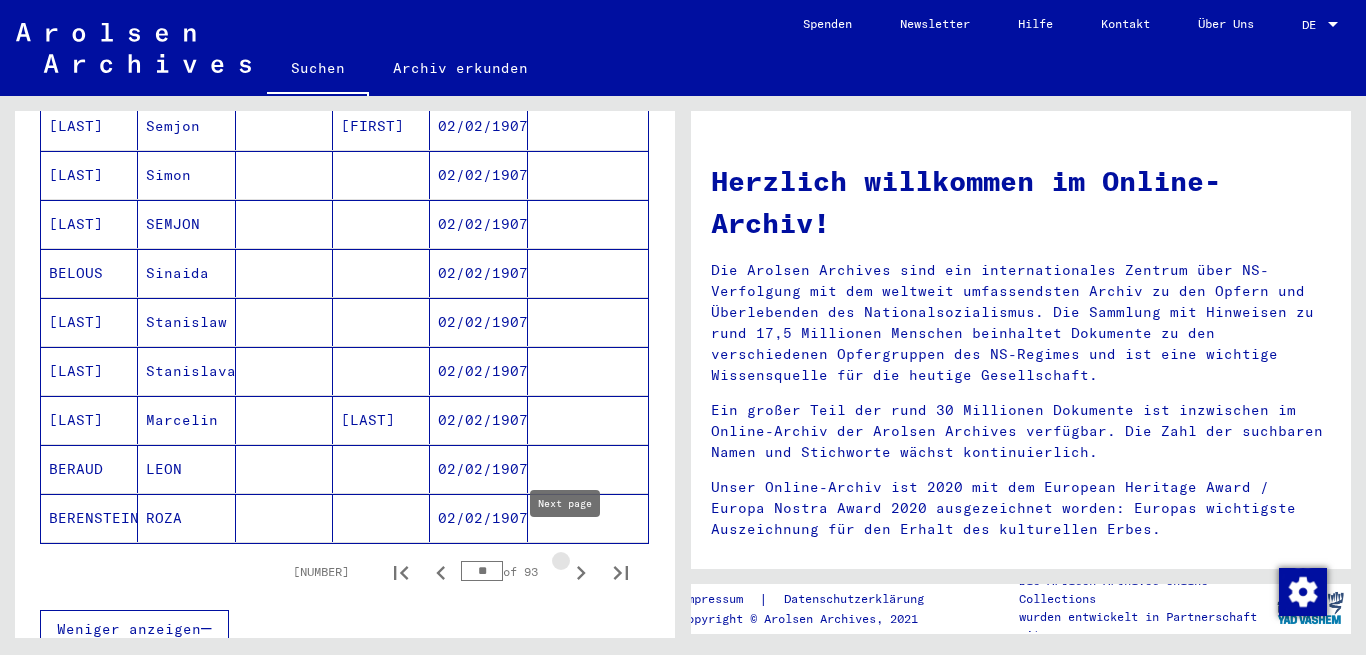 click at bounding box center (581, 572) 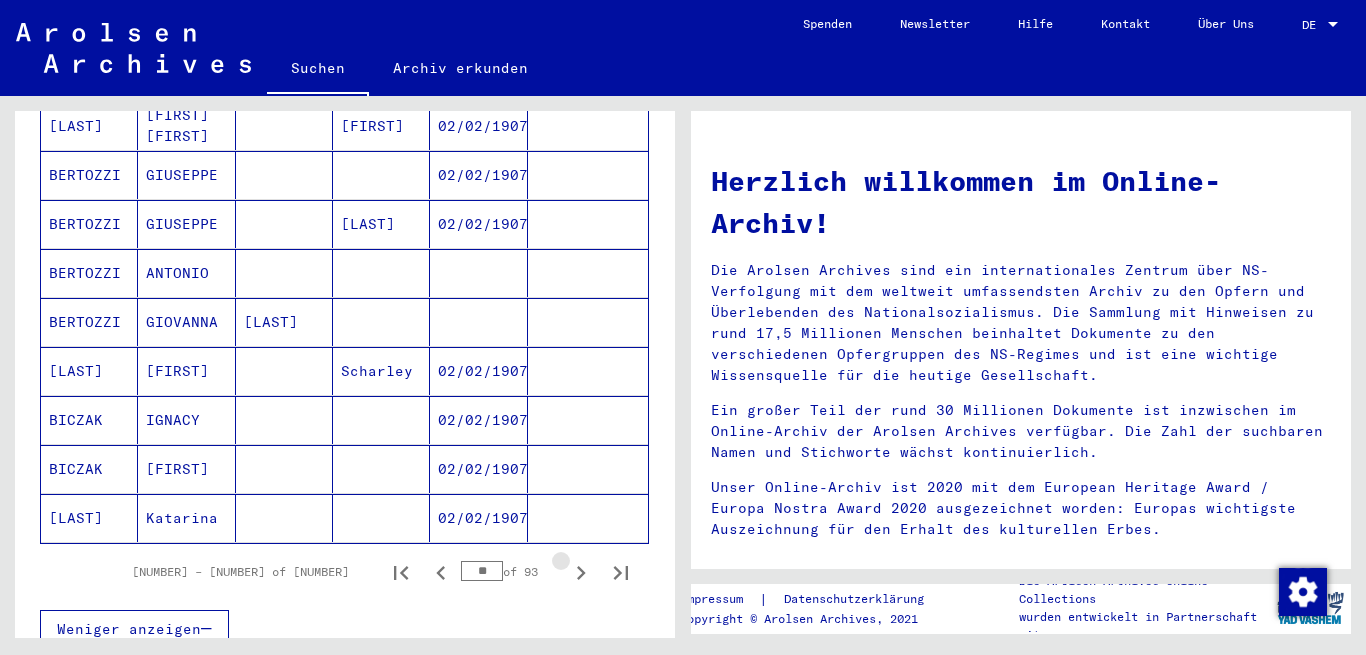 click at bounding box center (581, 572) 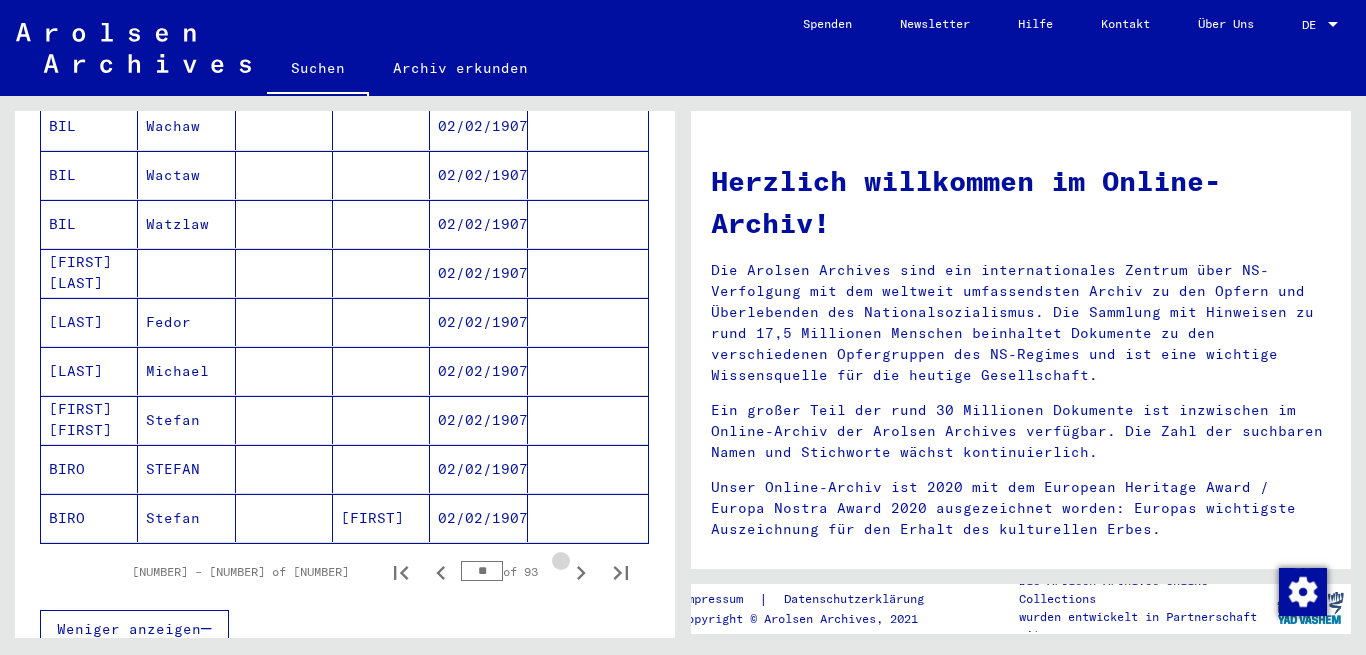 click at bounding box center (581, 572) 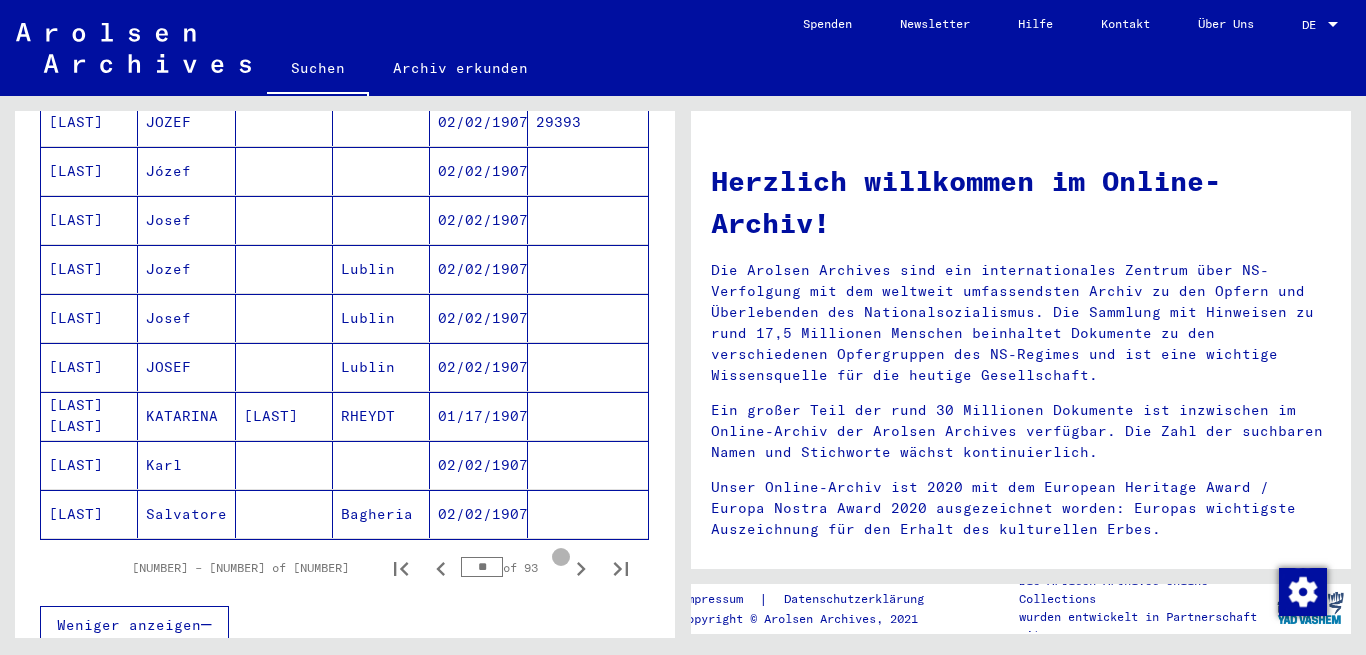 click 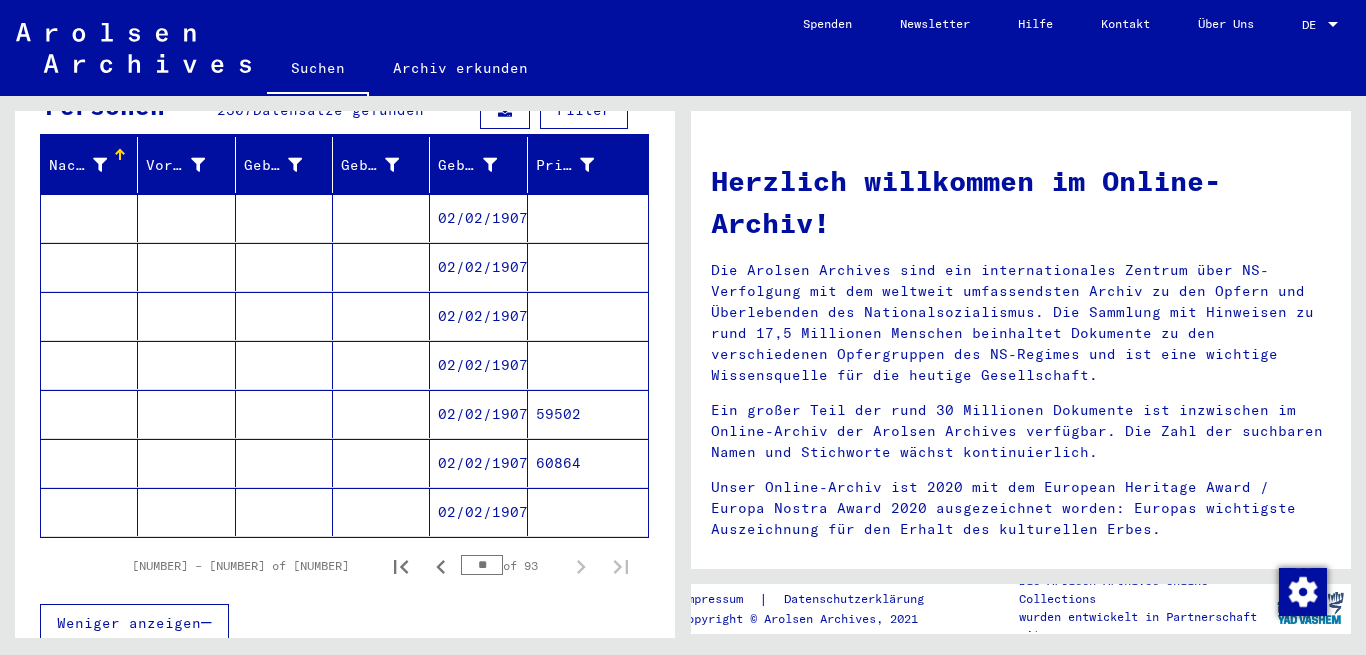 scroll, scrollTop: 189, scrollLeft: 0, axis: vertical 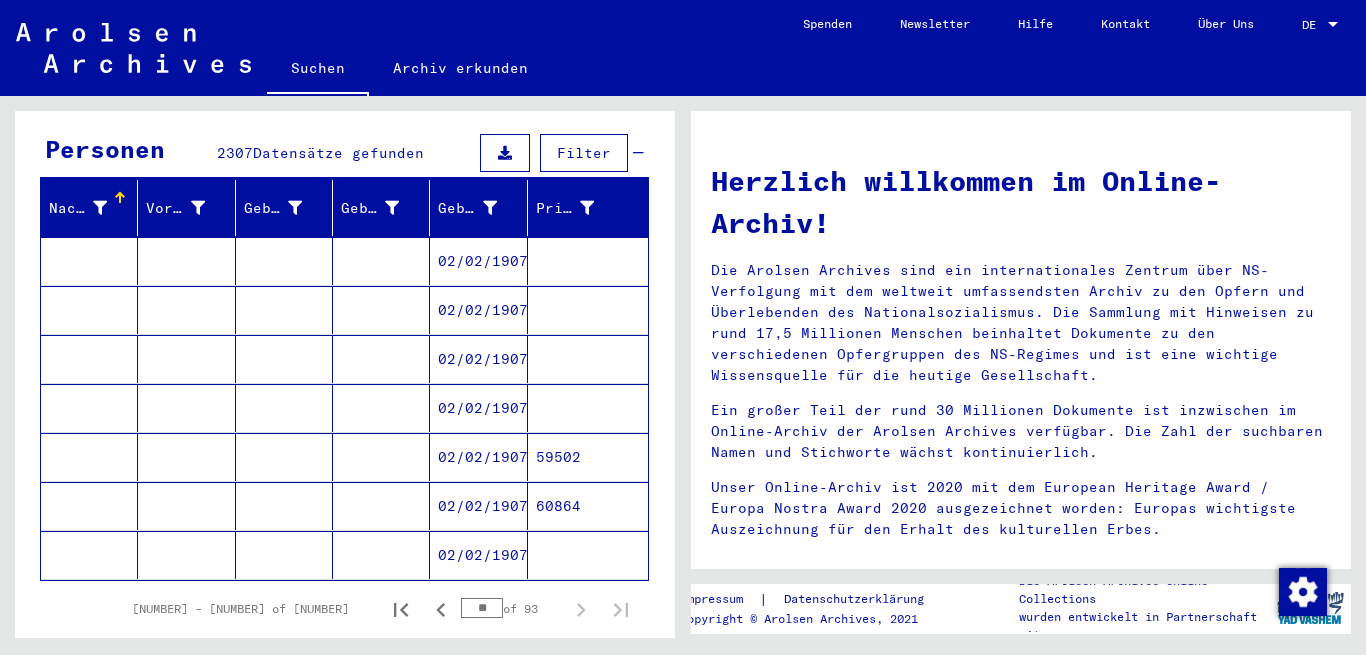 click 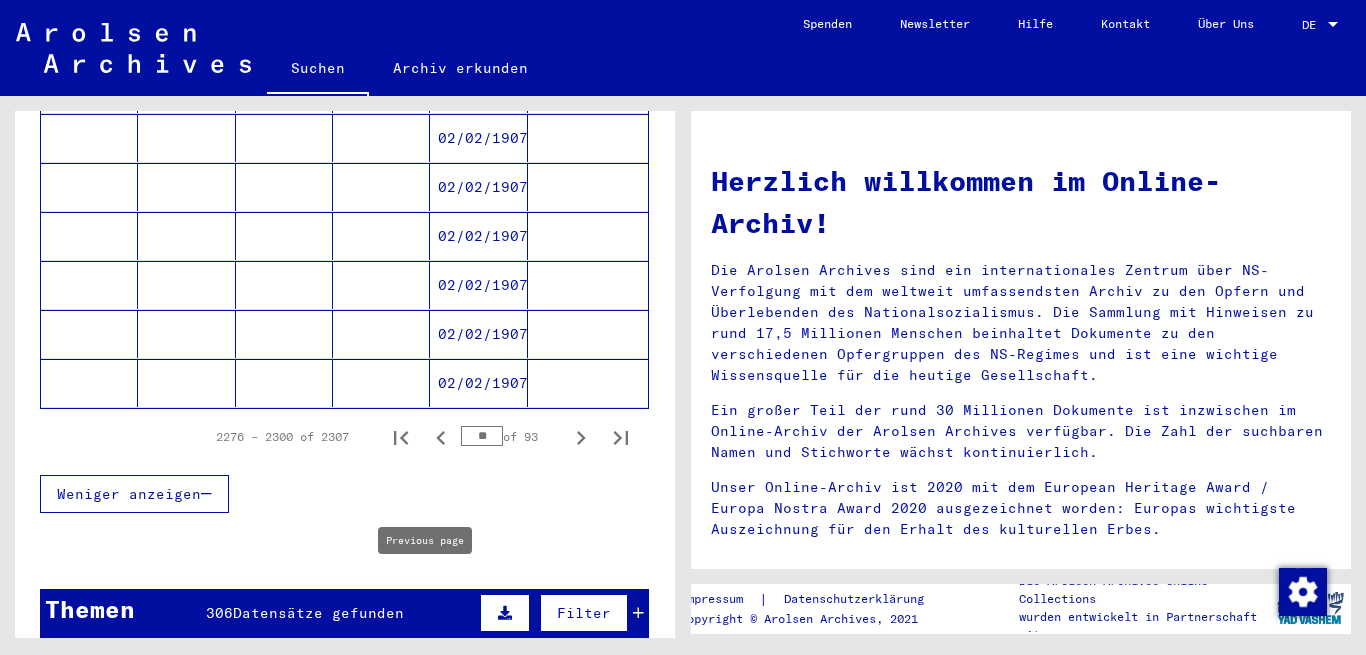 scroll, scrollTop: 1257, scrollLeft: 0, axis: vertical 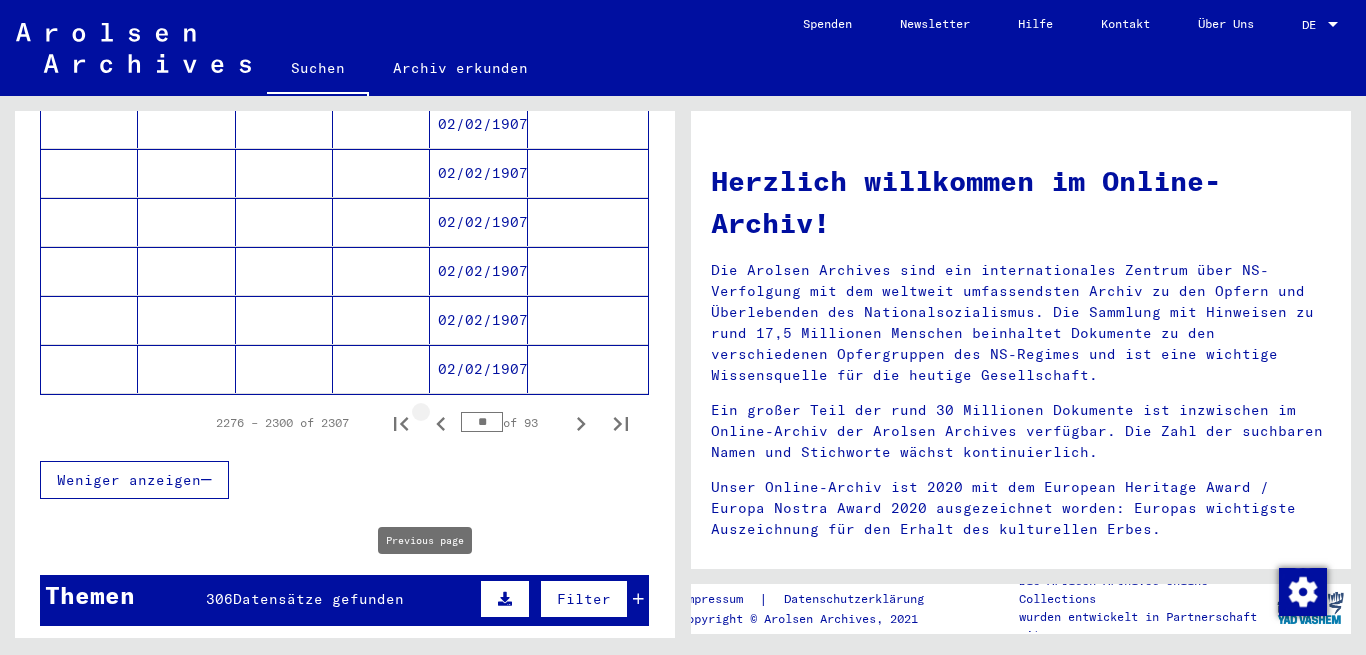 click 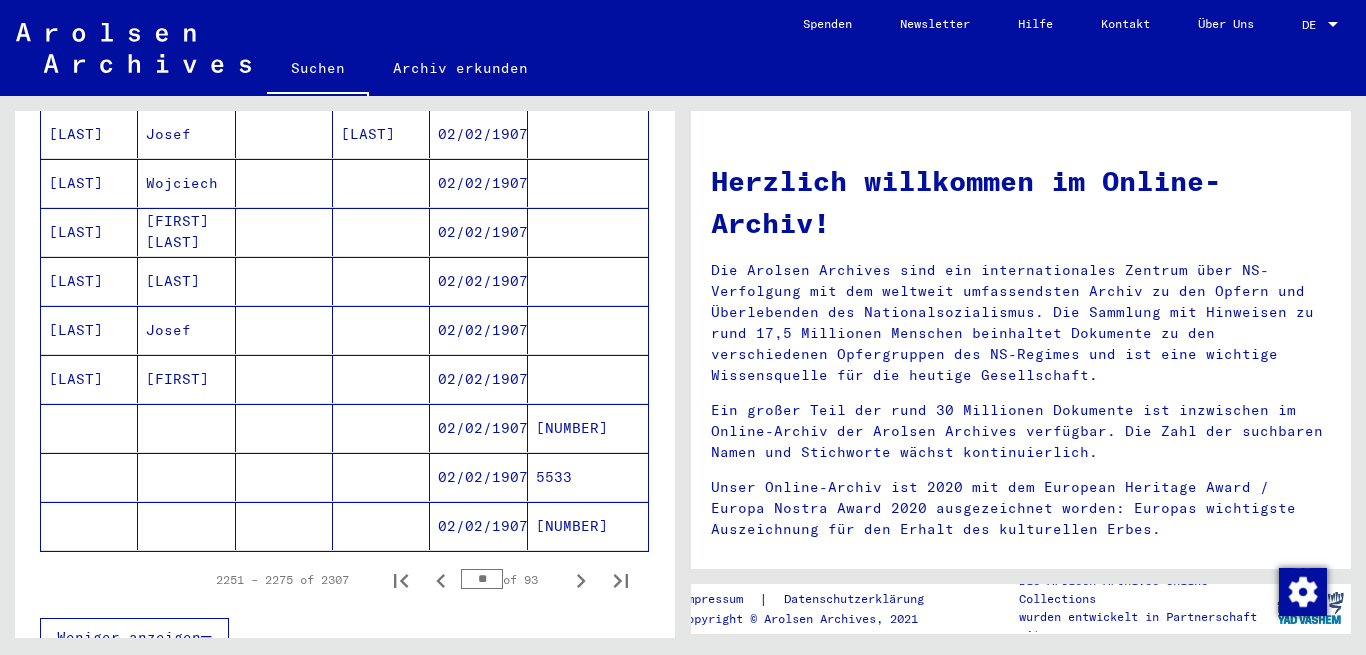 scroll, scrollTop: 1101, scrollLeft: 0, axis: vertical 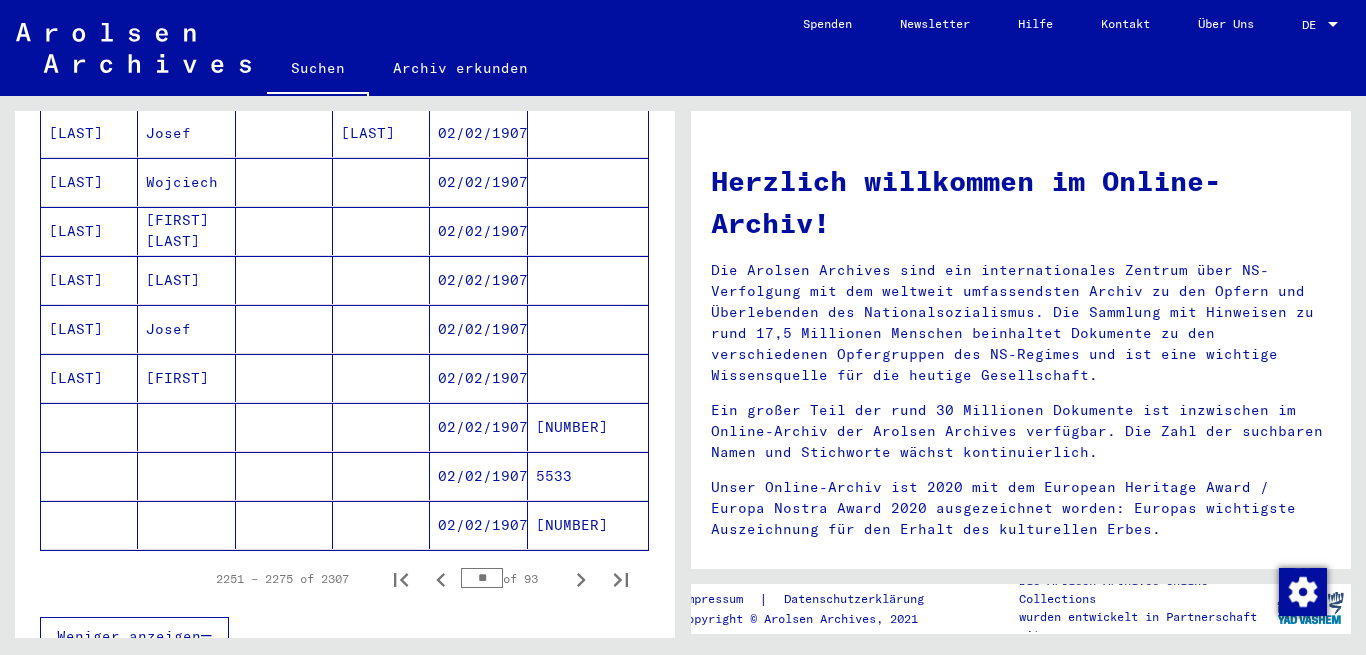 click 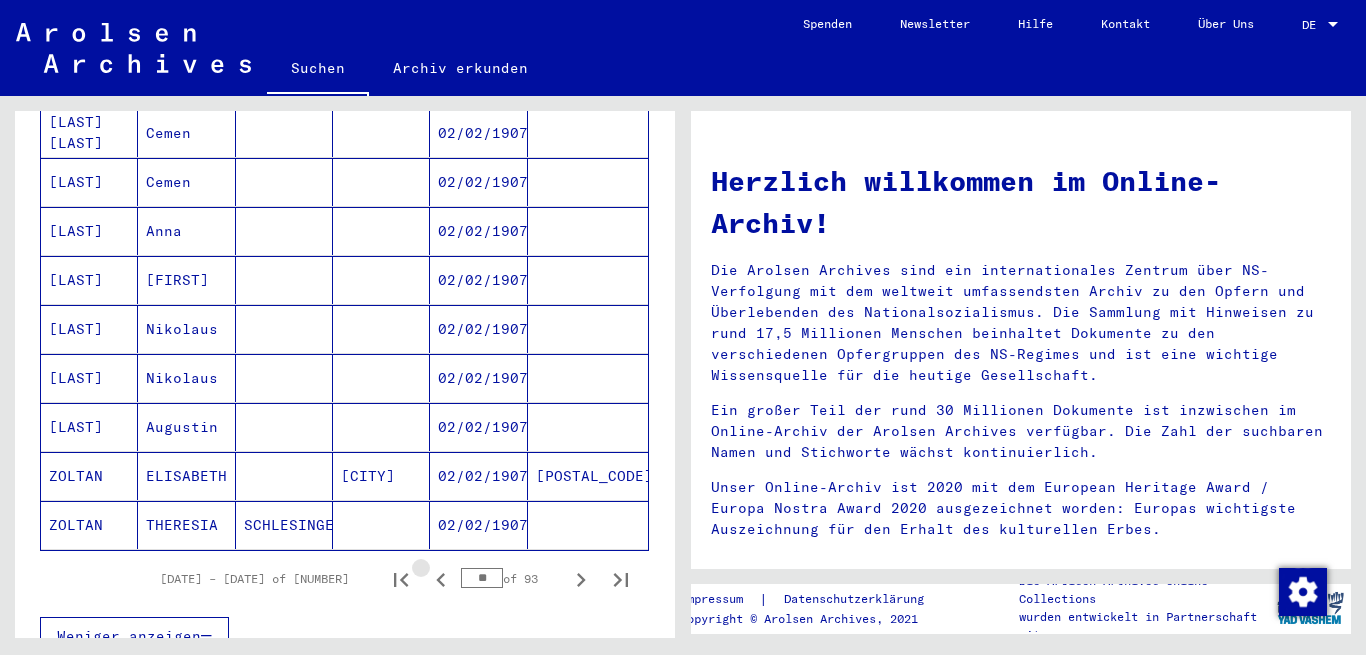 click 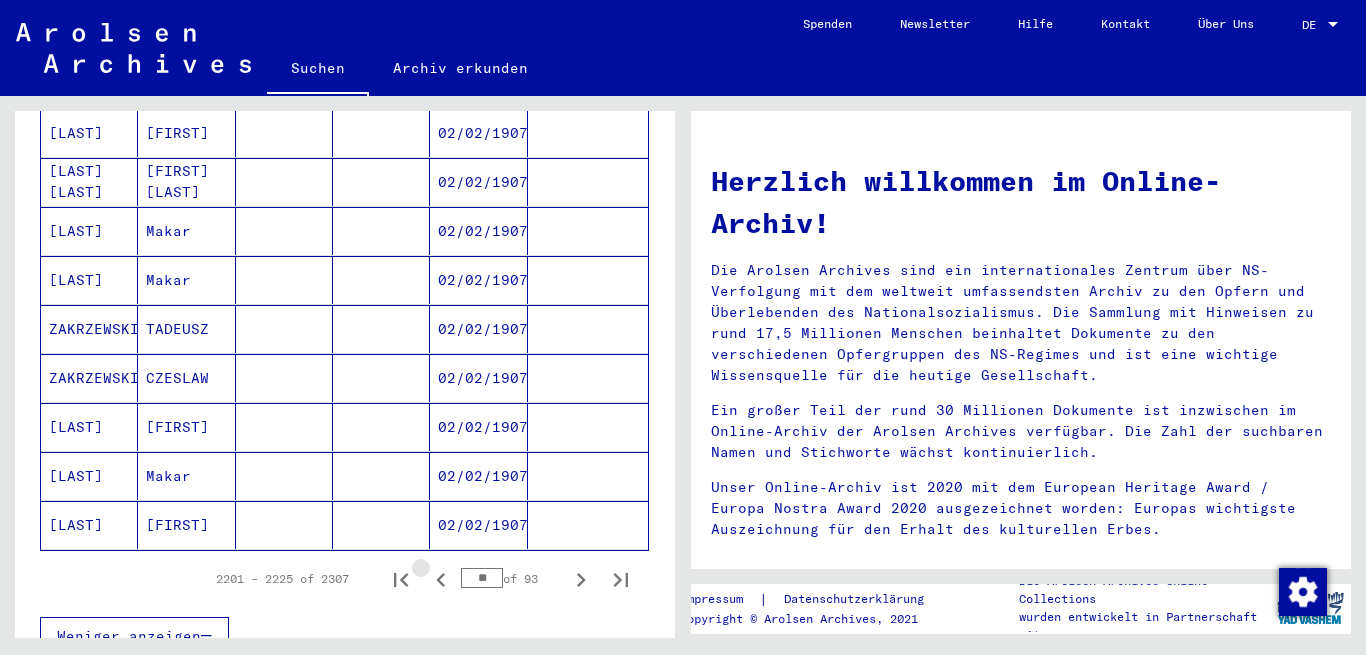 click 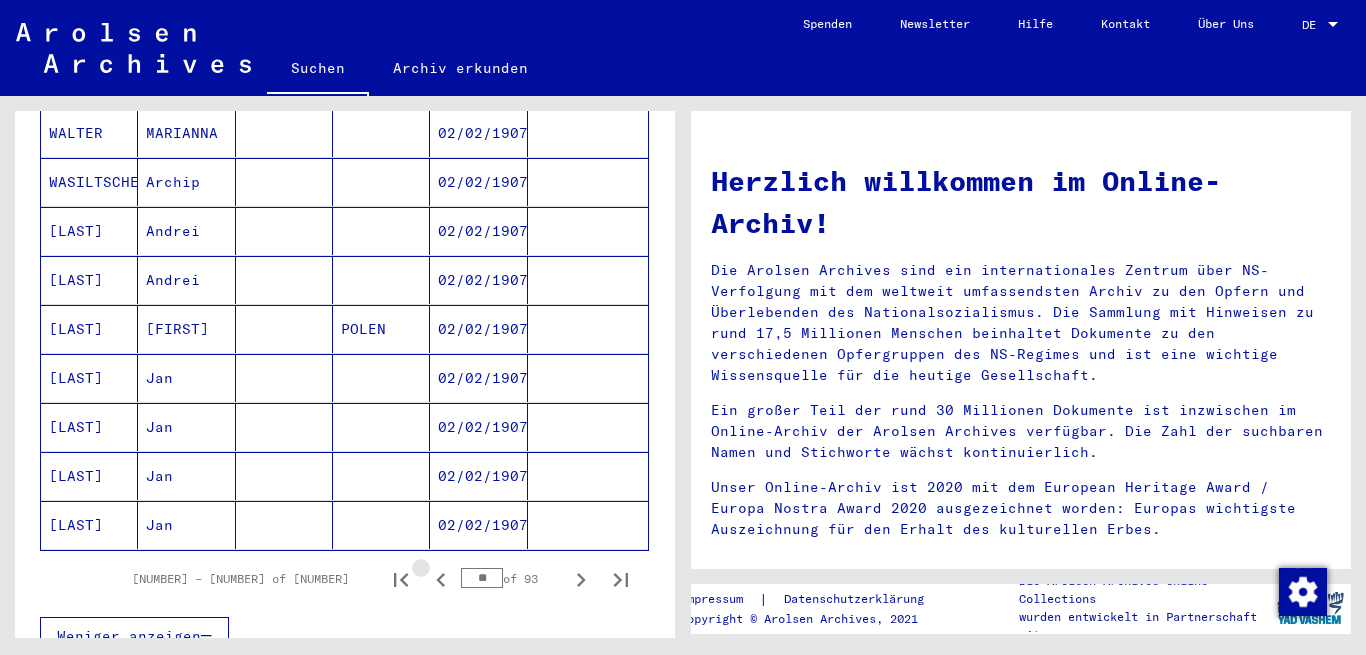 click 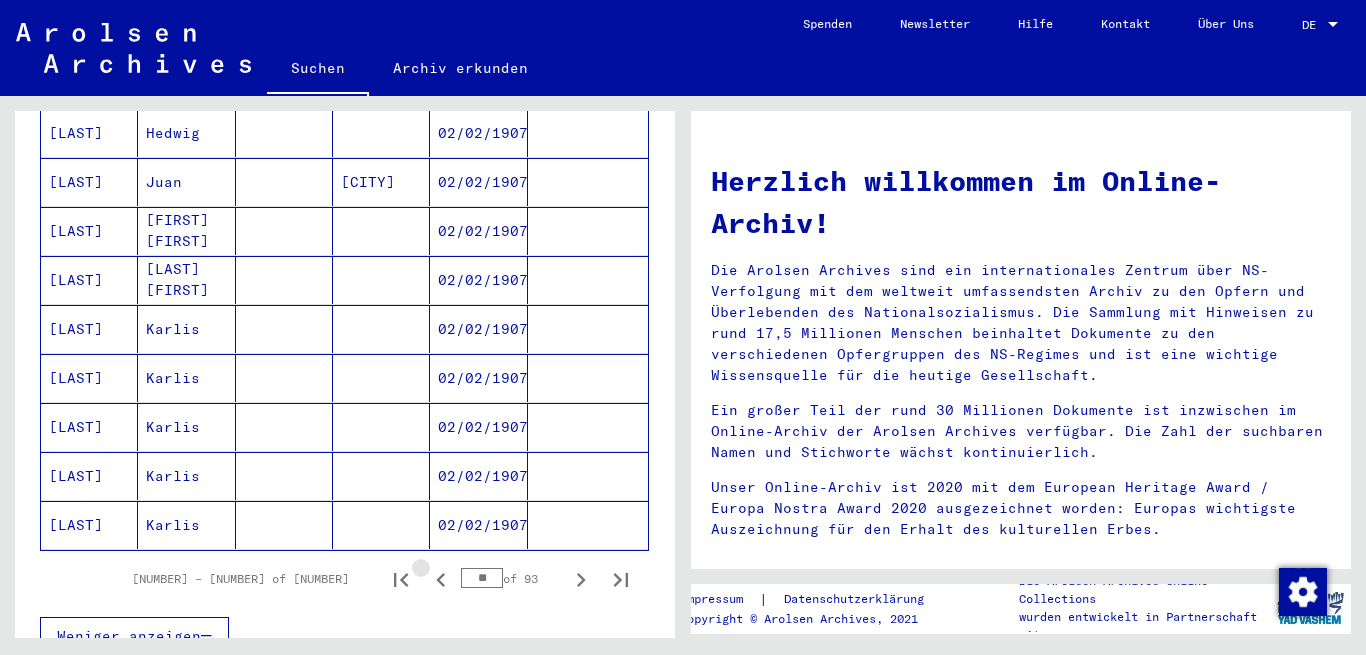 click 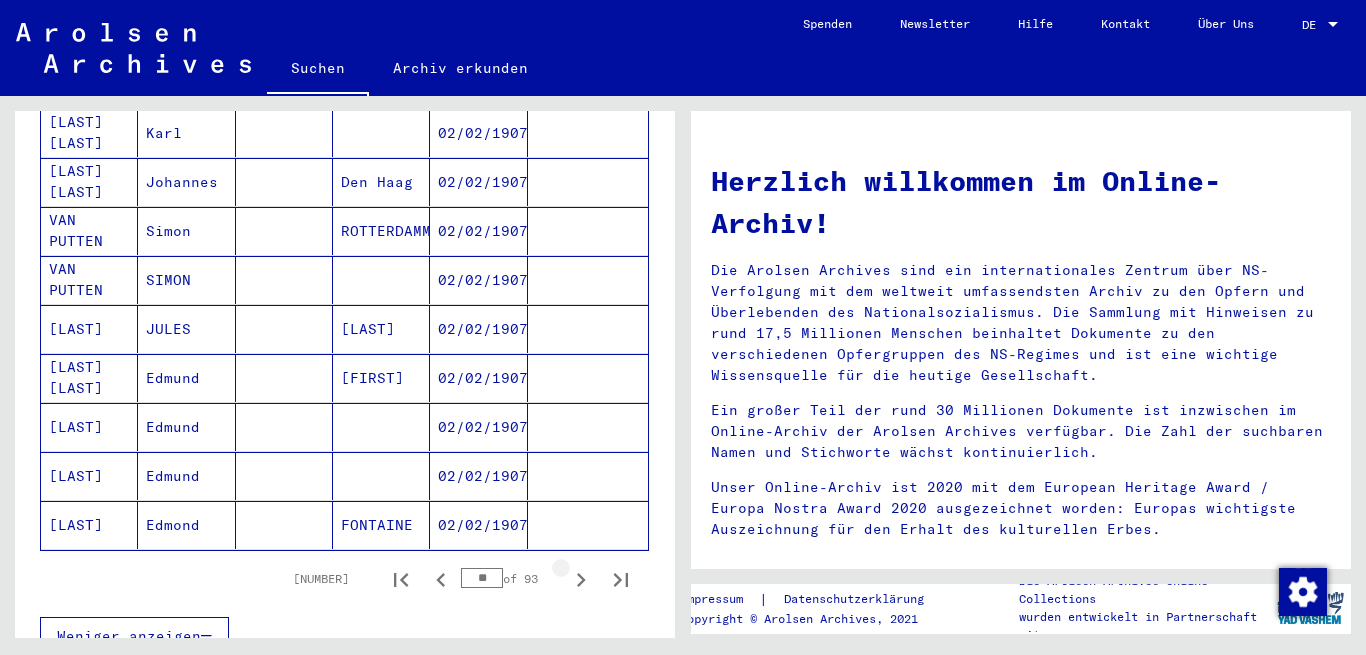 click at bounding box center [581, 579] 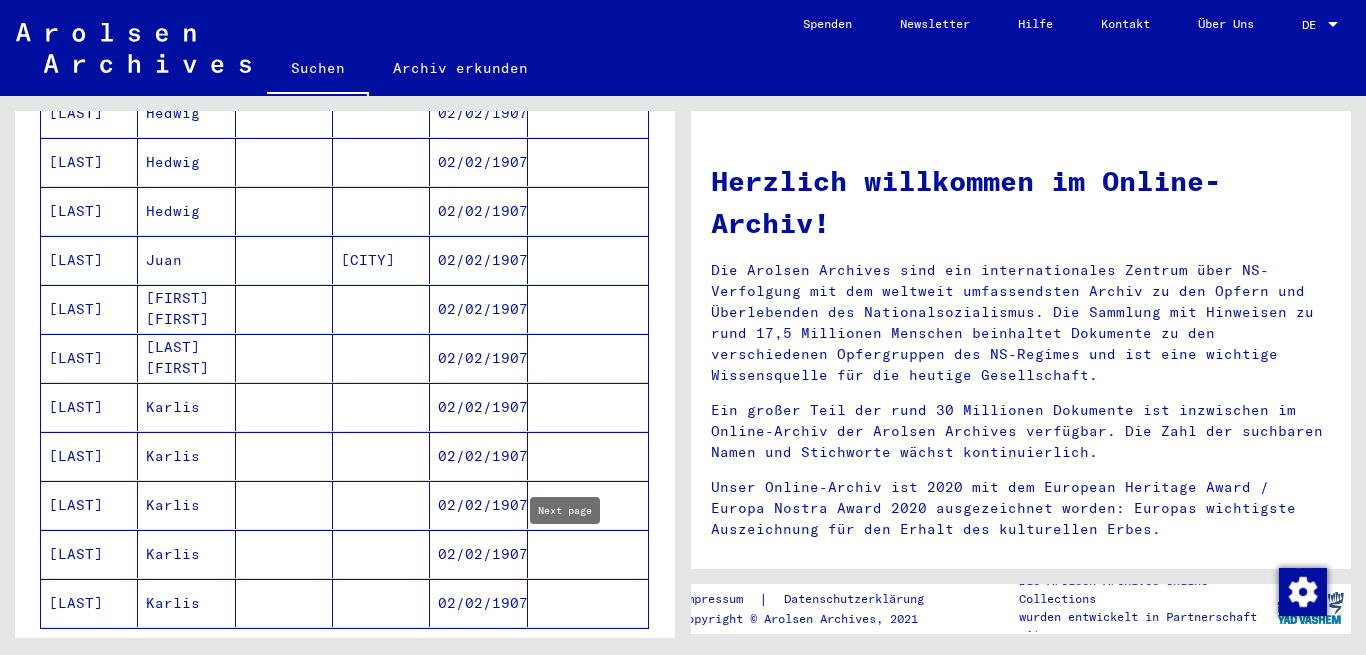 scroll, scrollTop: 1101, scrollLeft: 0, axis: vertical 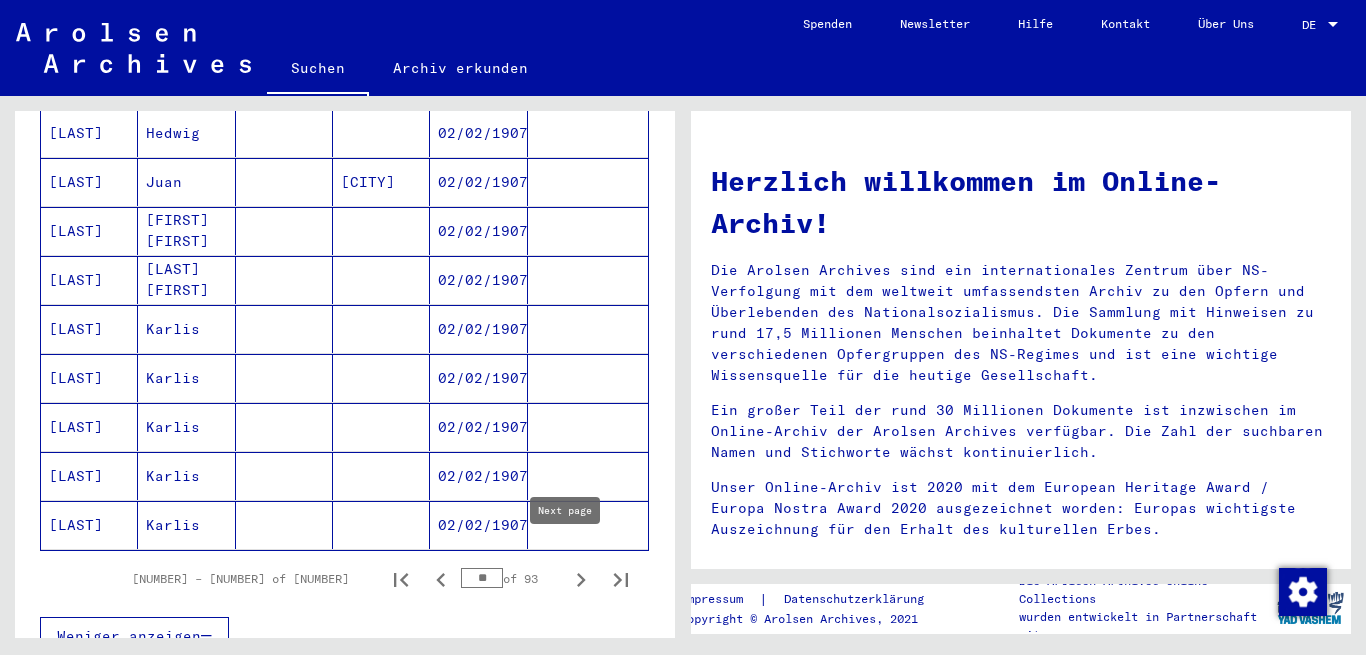 click 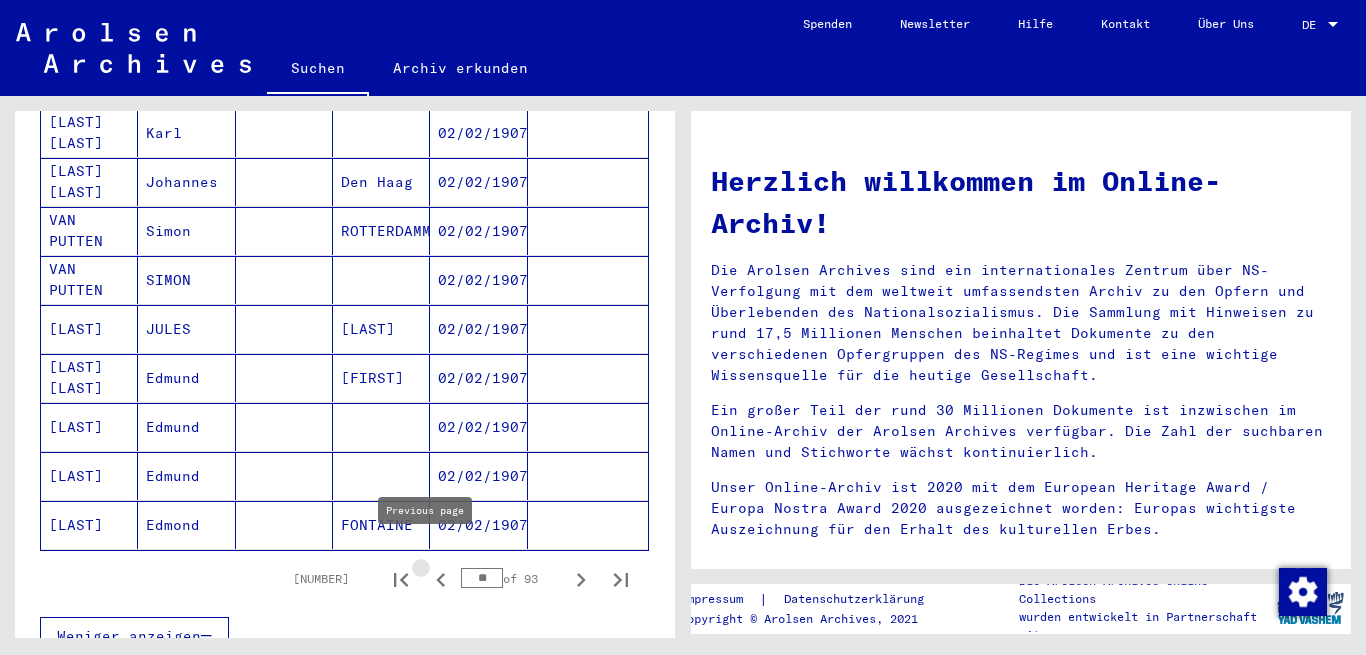 click 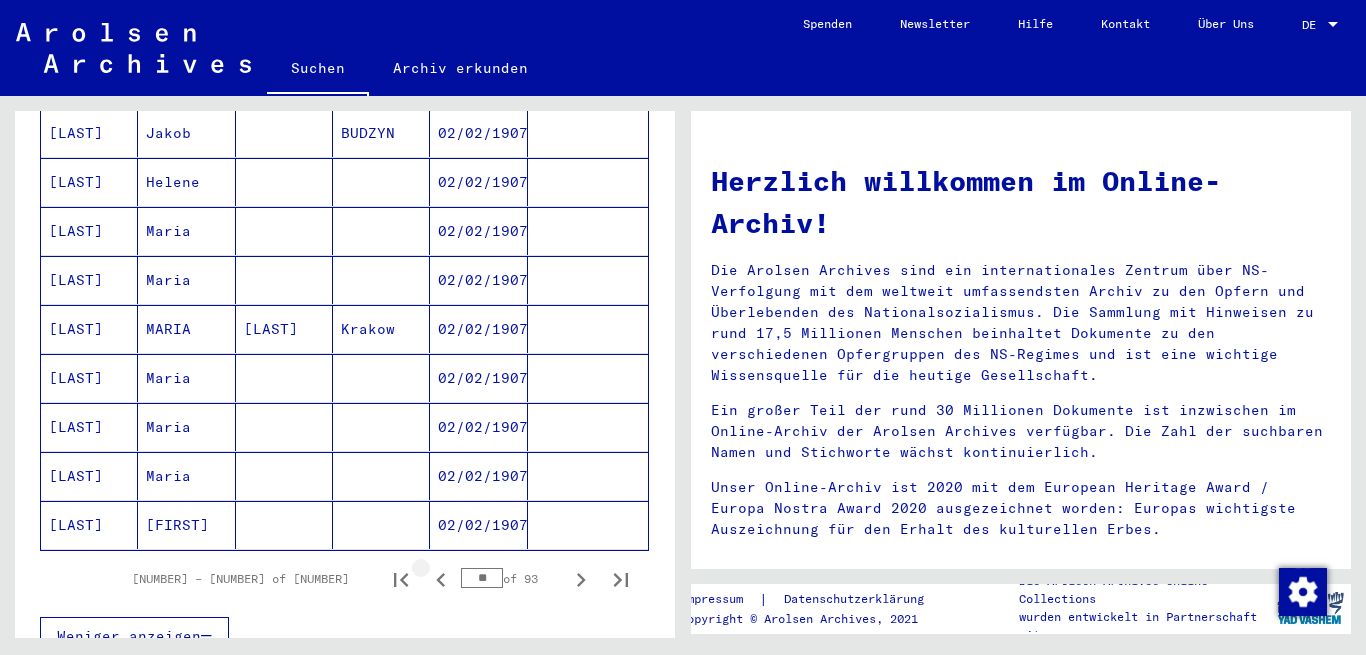 click at bounding box center (441, 579) 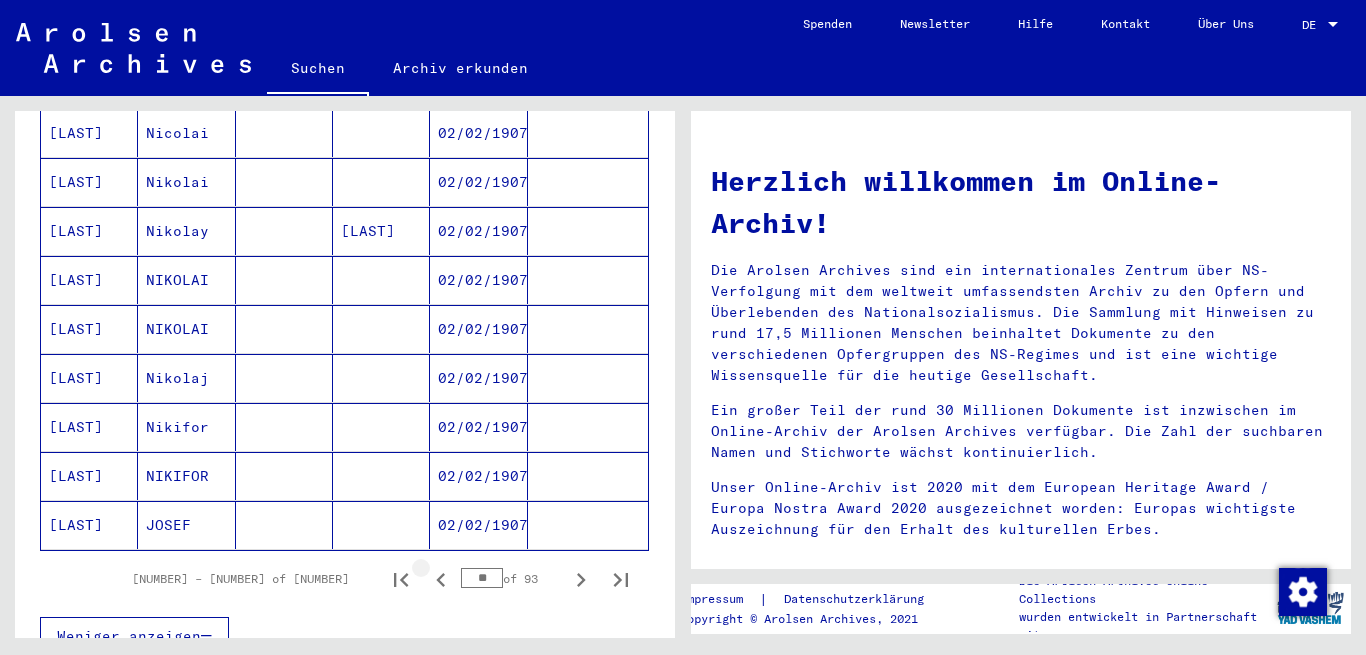 click 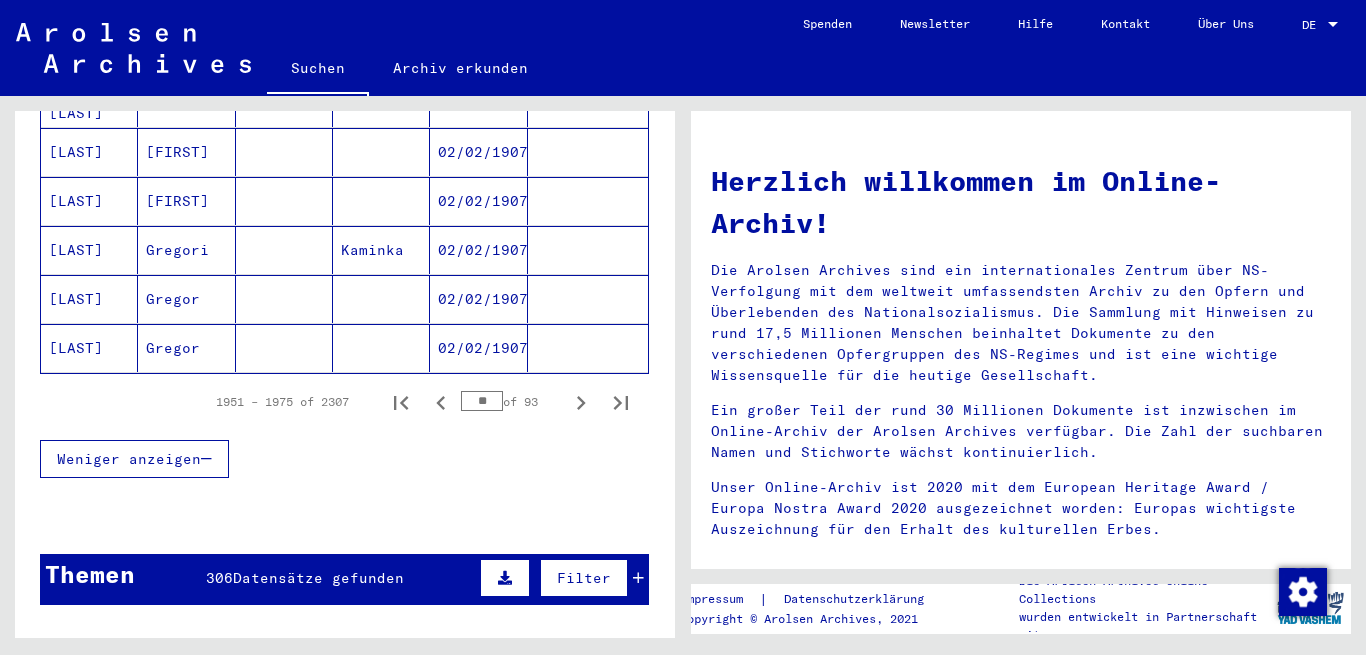 scroll, scrollTop: 1276, scrollLeft: 0, axis: vertical 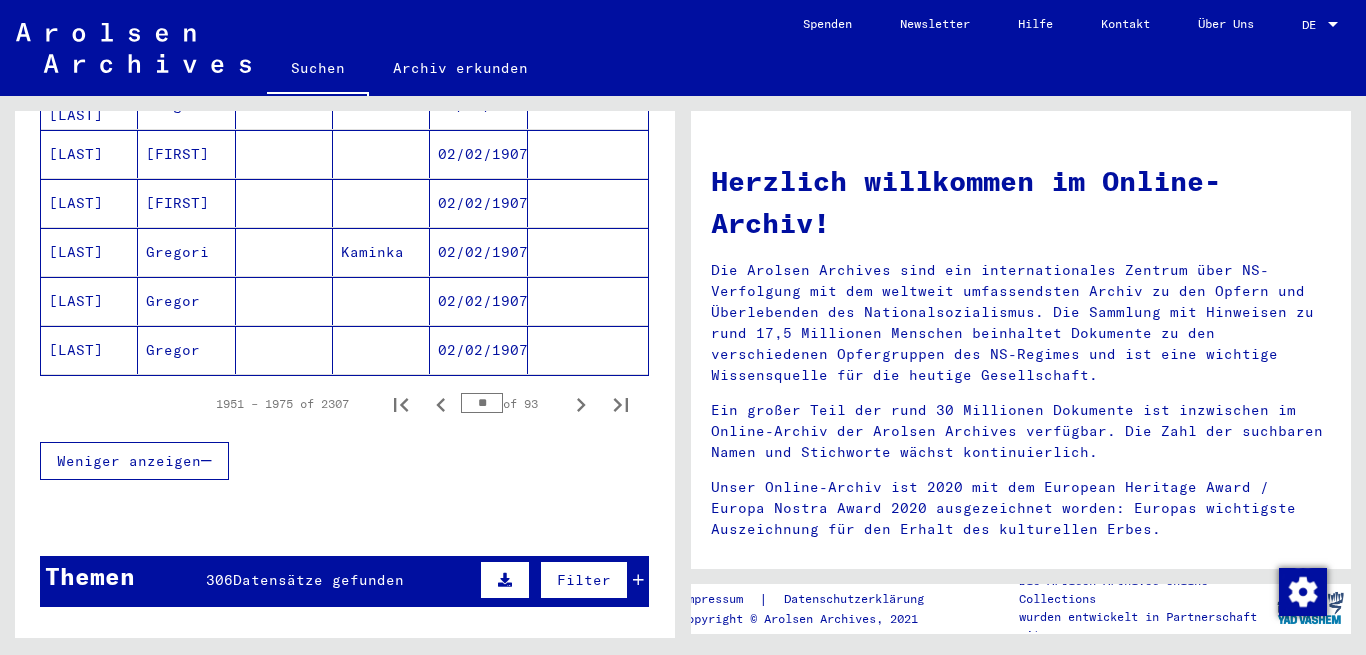 click 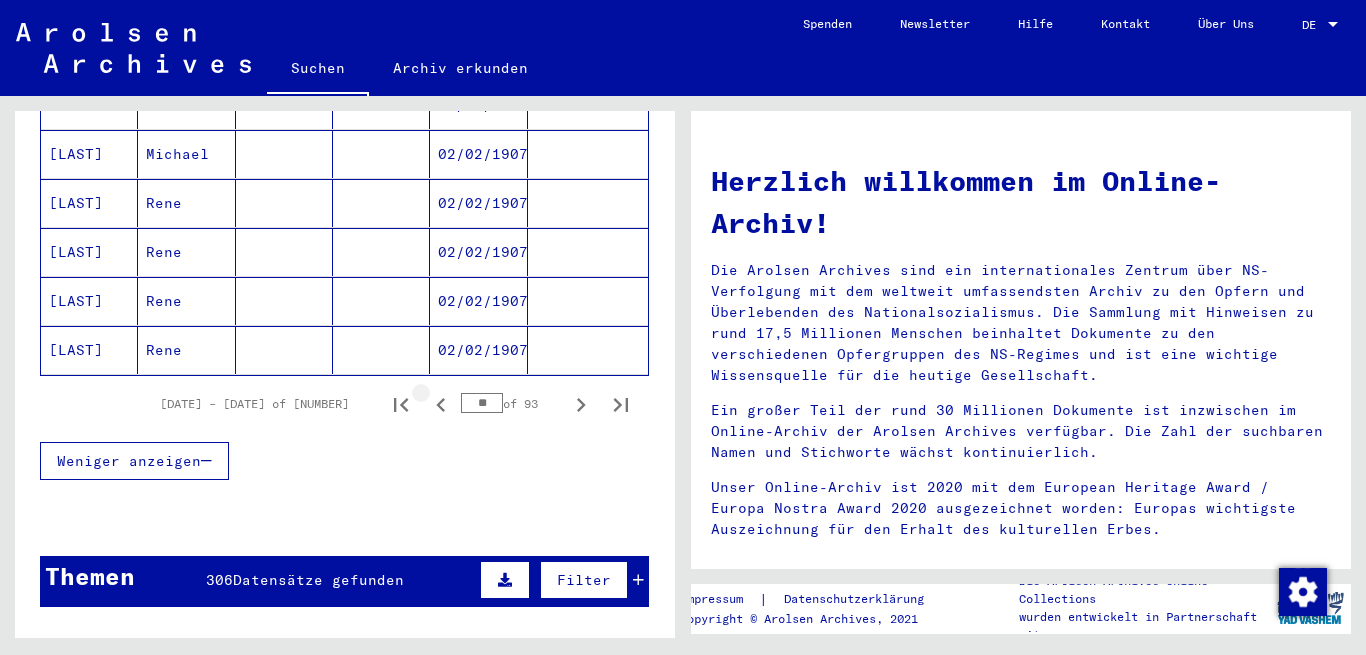 click 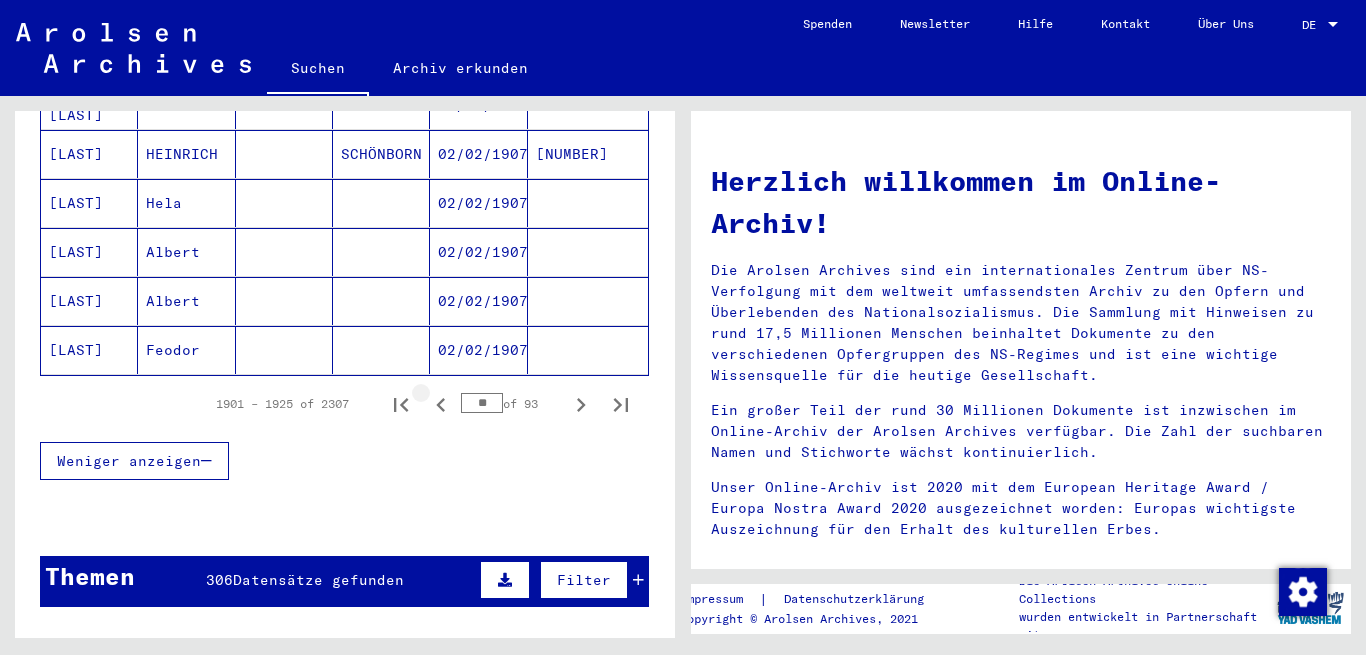 click 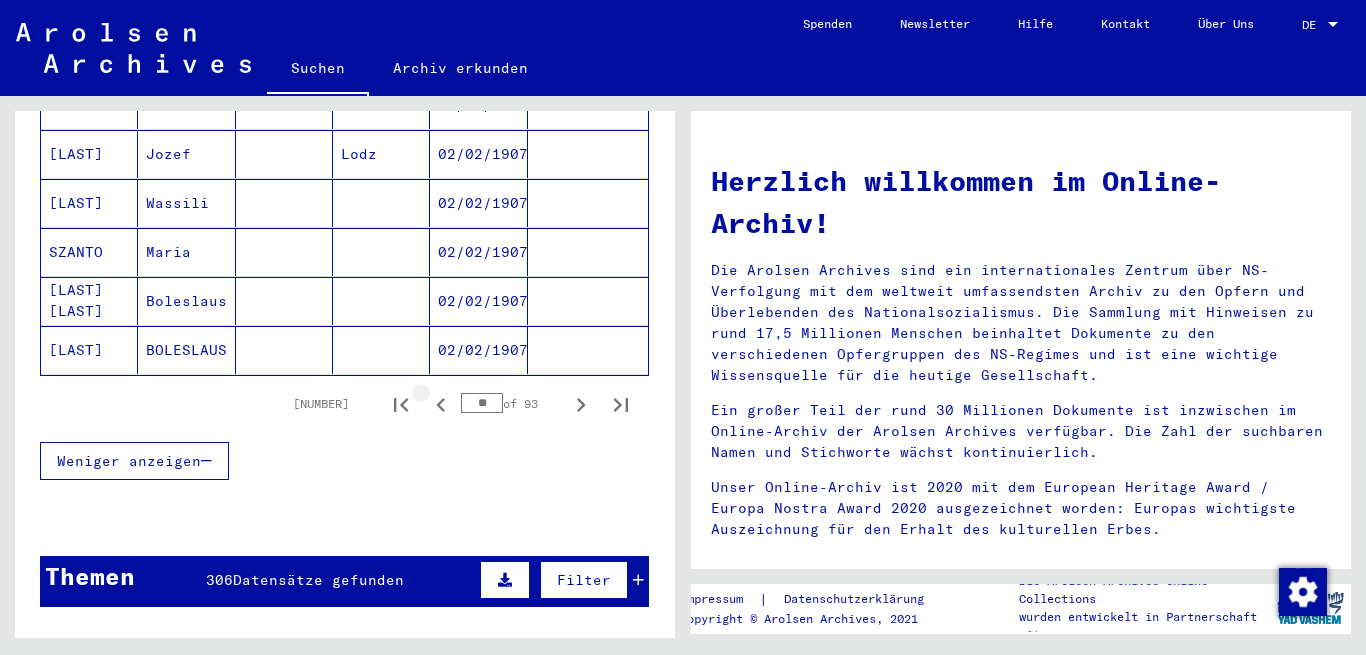 click 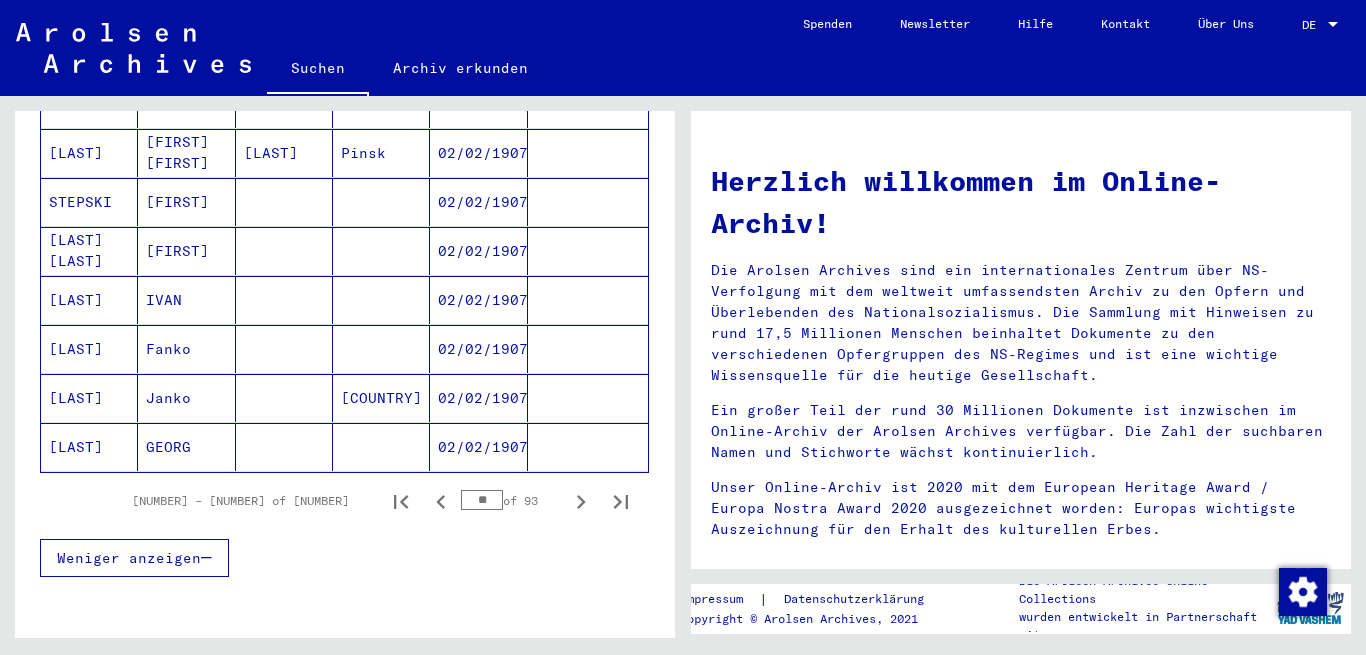 scroll, scrollTop: 1164, scrollLeft: 0, axis: vertical 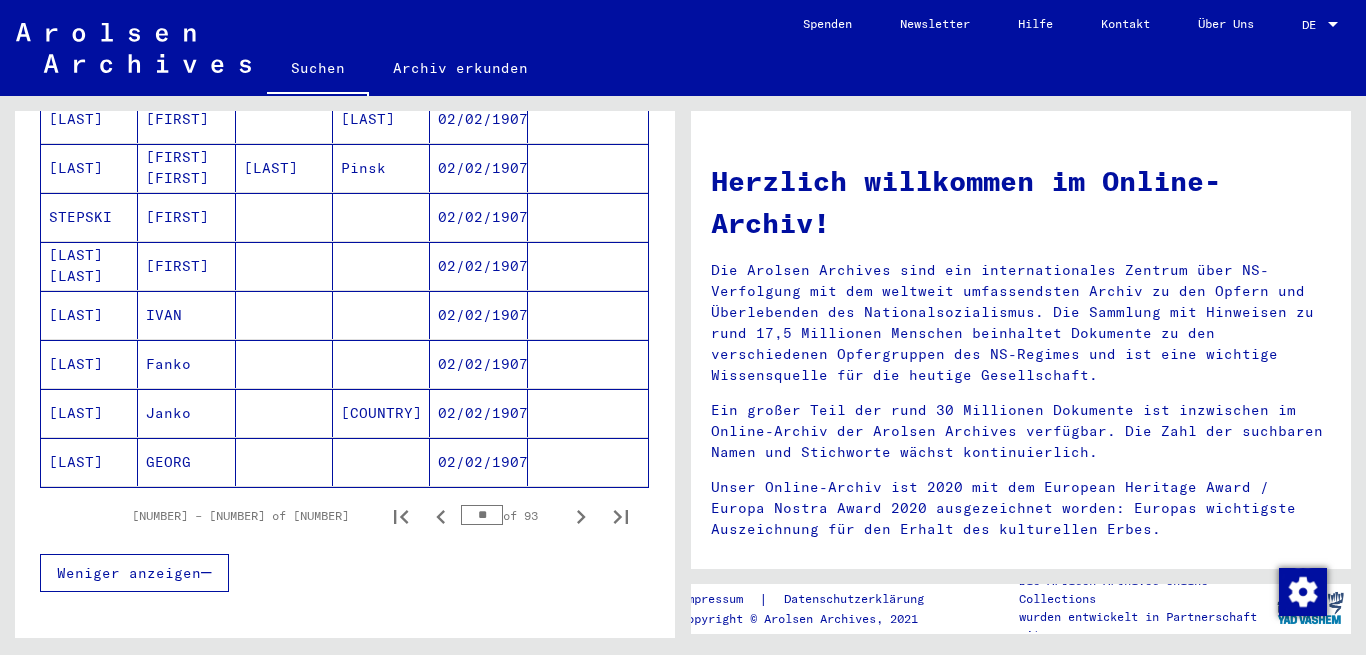 click 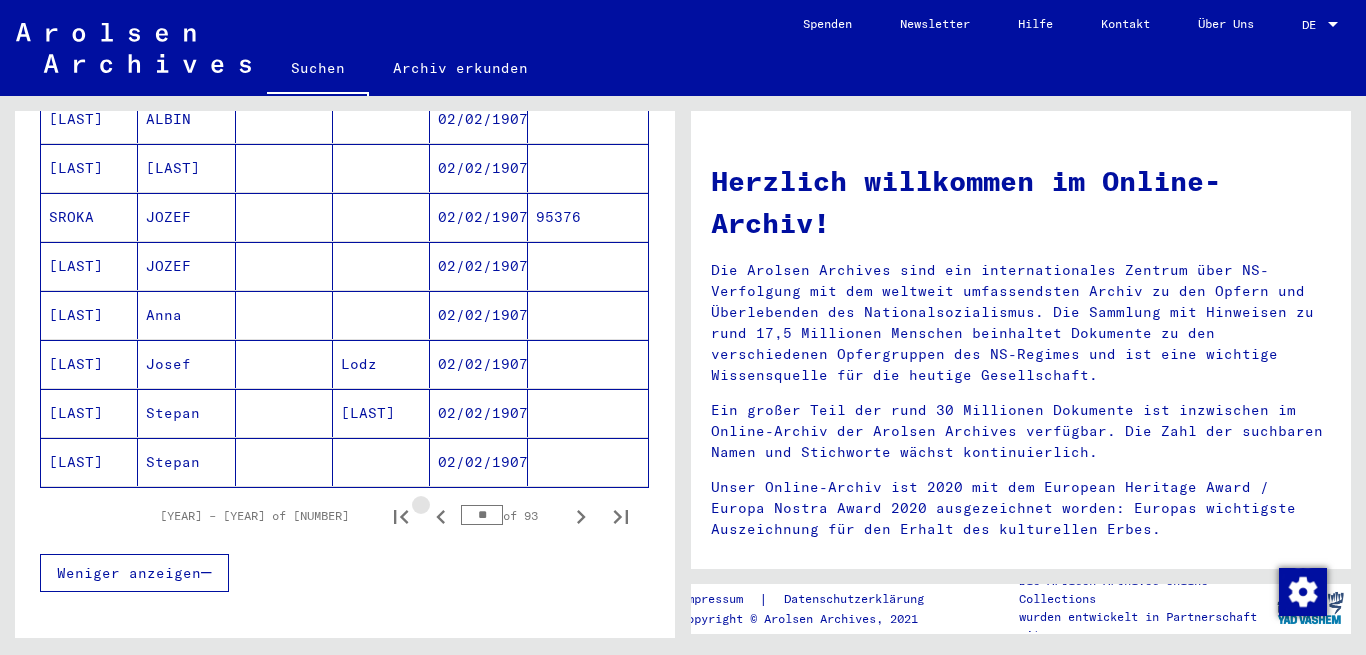 click 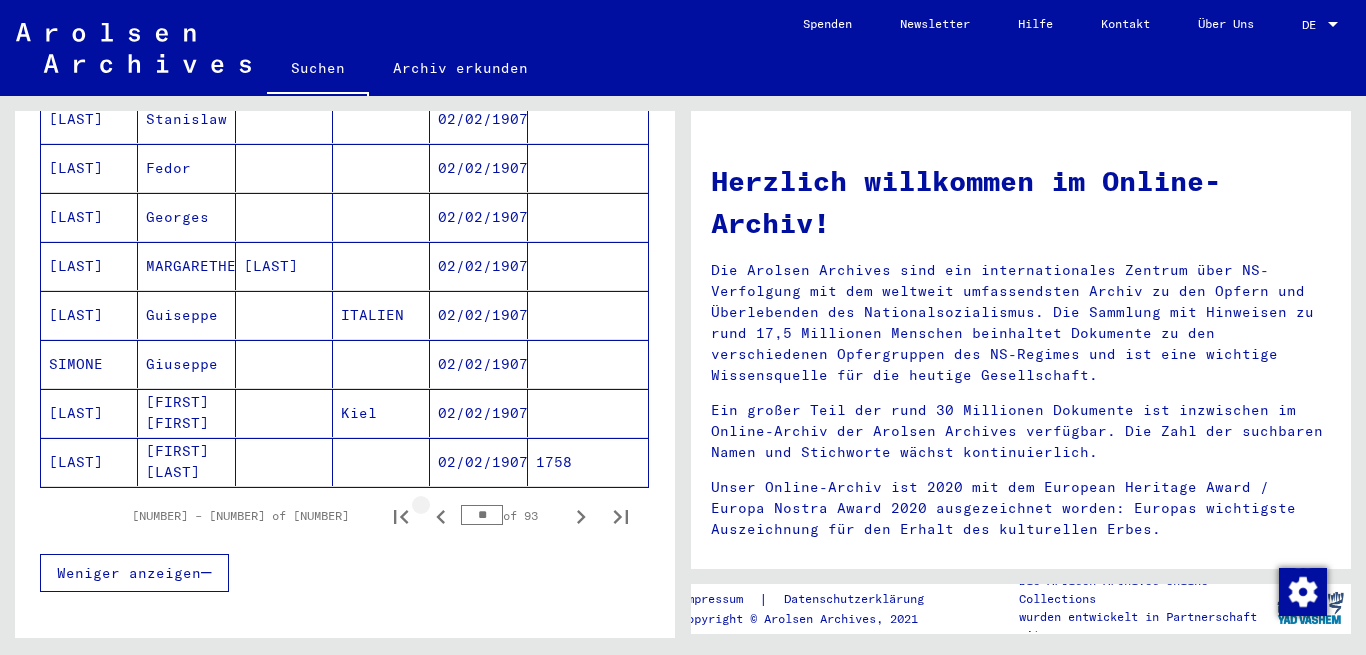 click 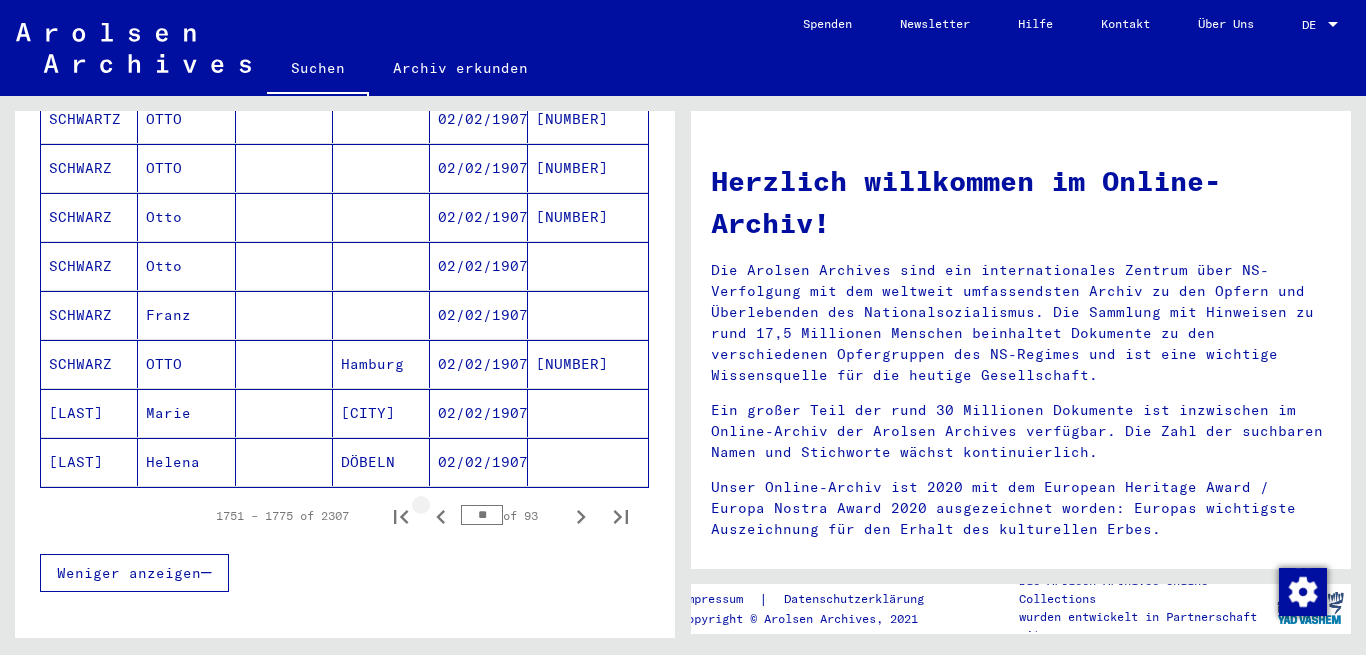 click at bounding box center (441, 516) 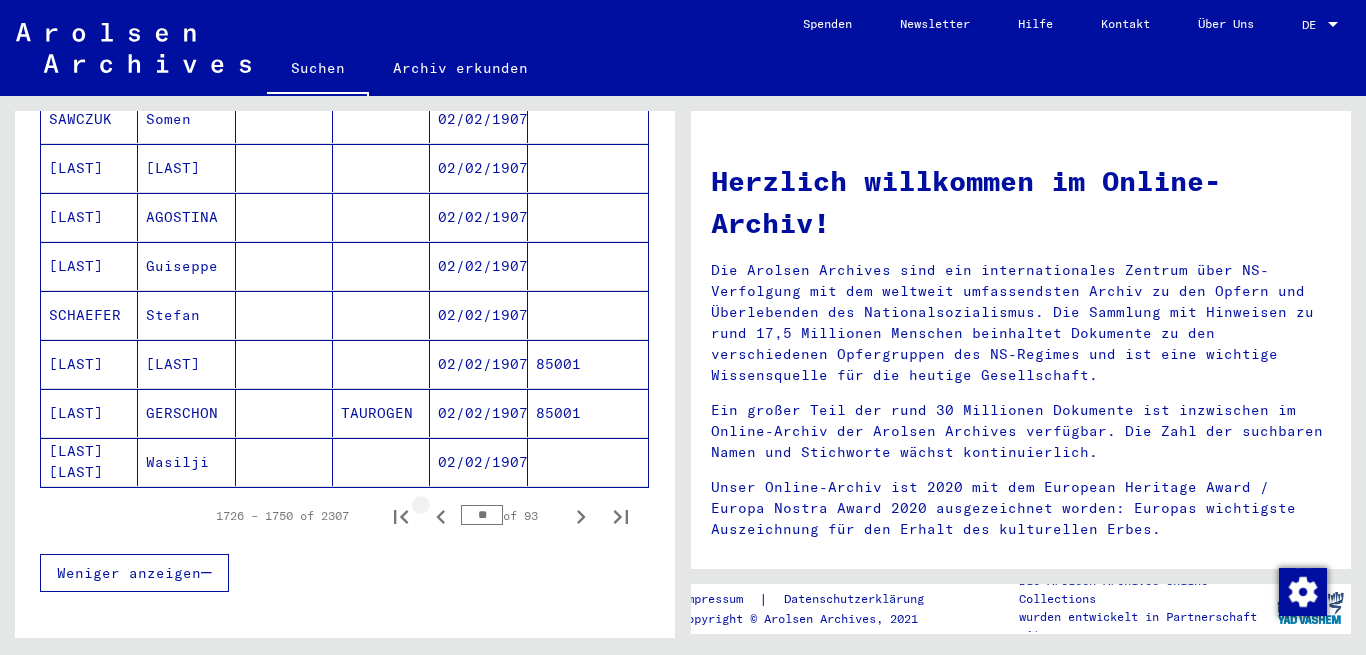 click 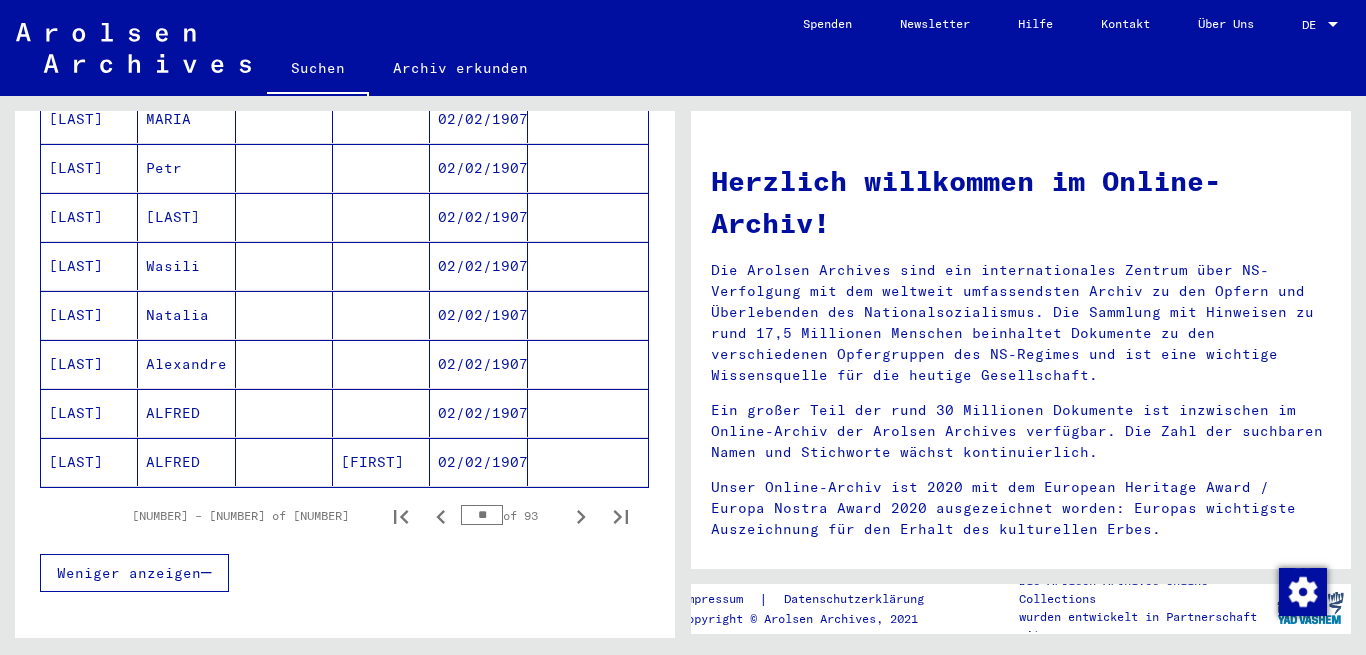 click 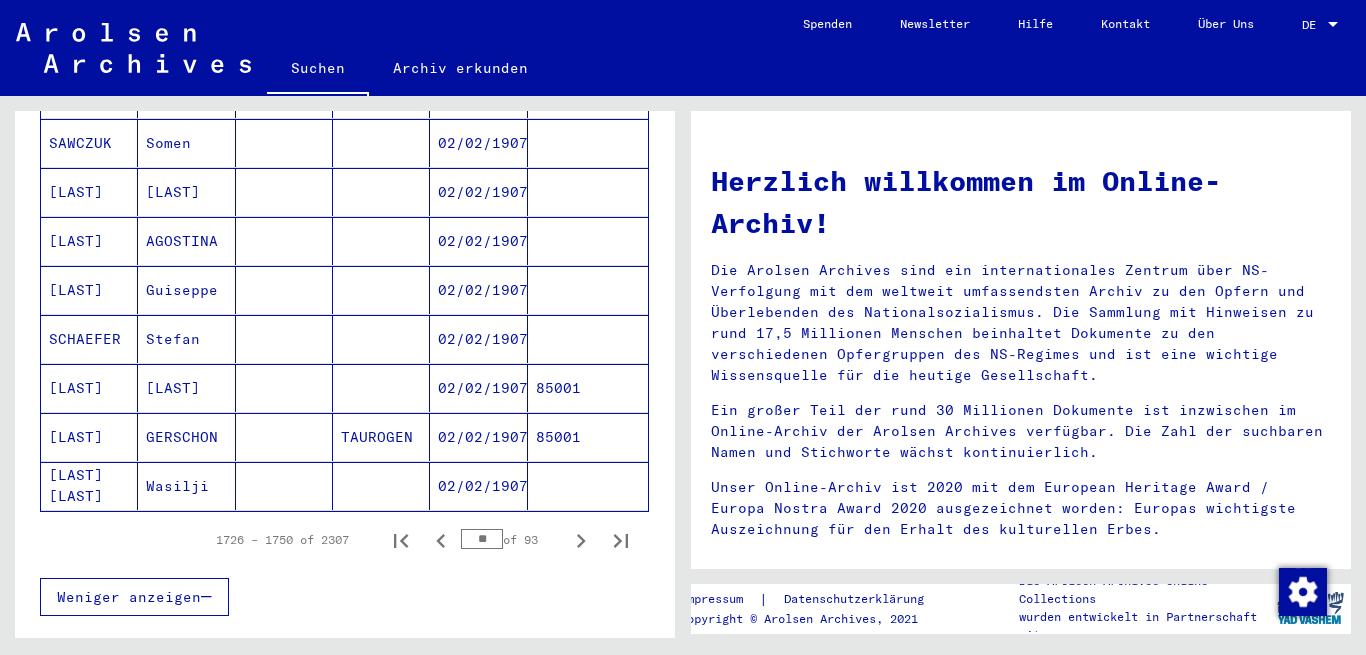 scroll, scrollTop: 1141, scrollLeft: 0, axis: vertical 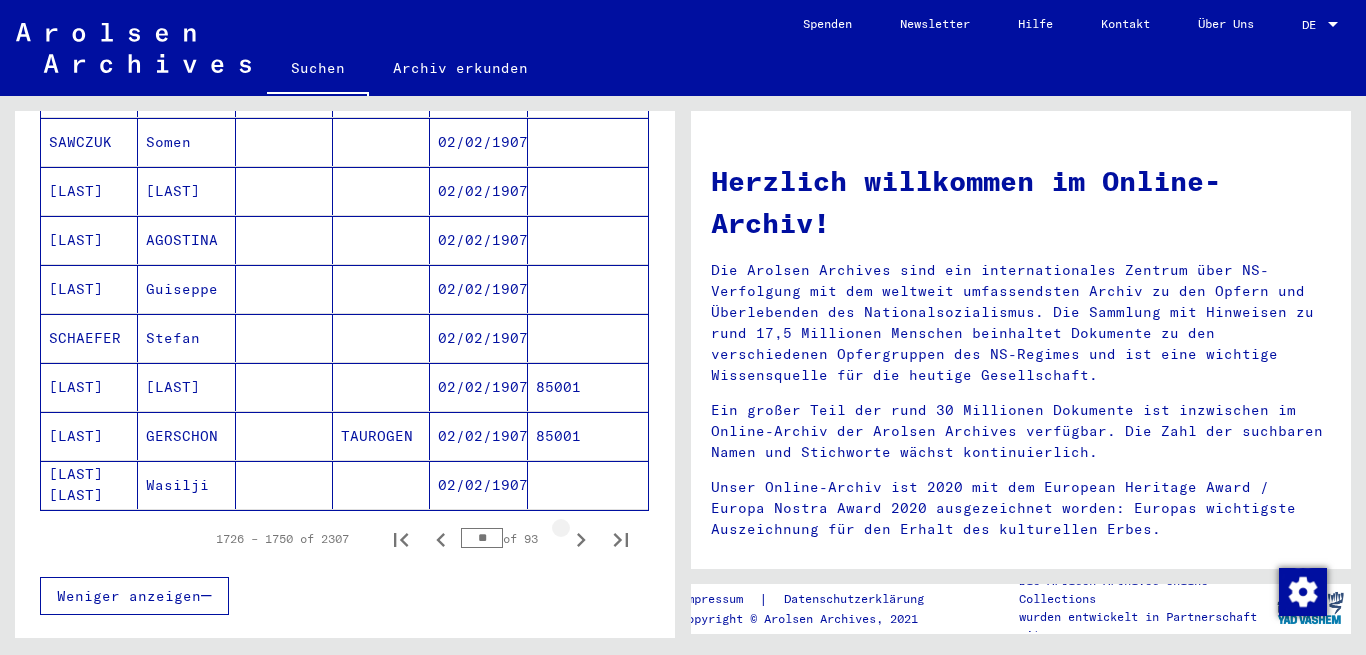 click 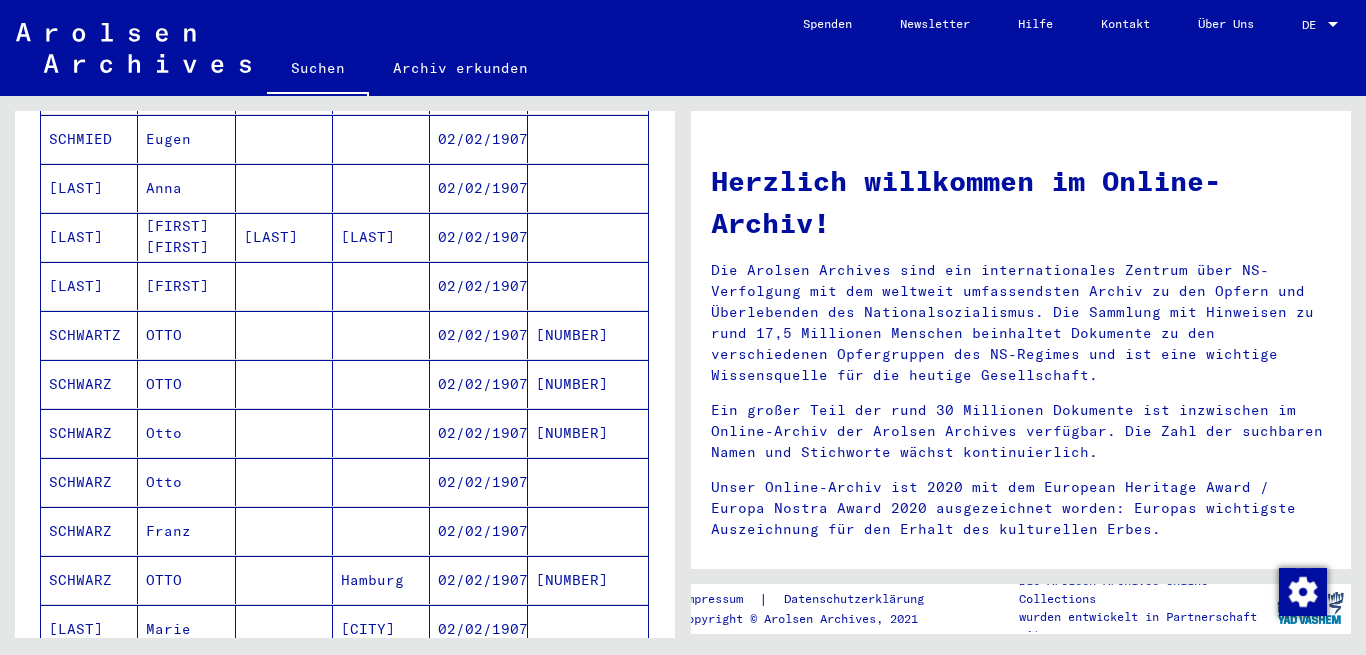 scroll, scrollTop: 947, scrollLeft: 0, axis: vertical 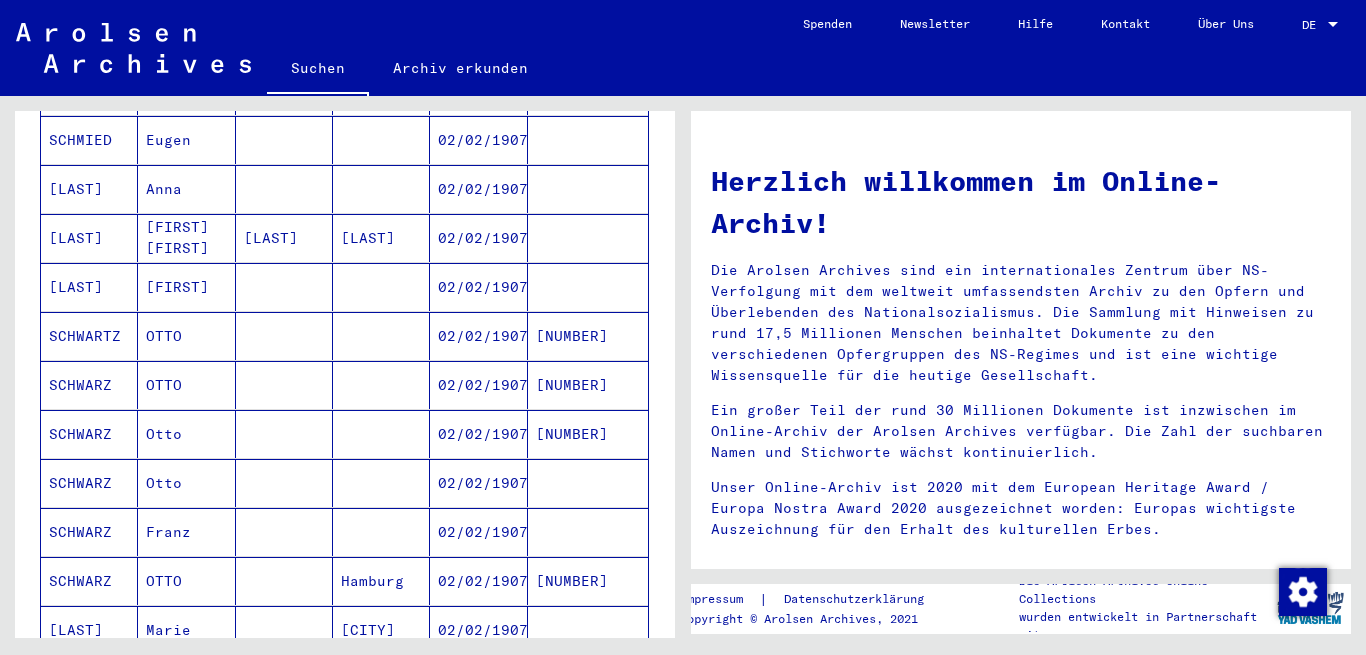 click on "[NUMBER]" at bounding box center (588, 630) 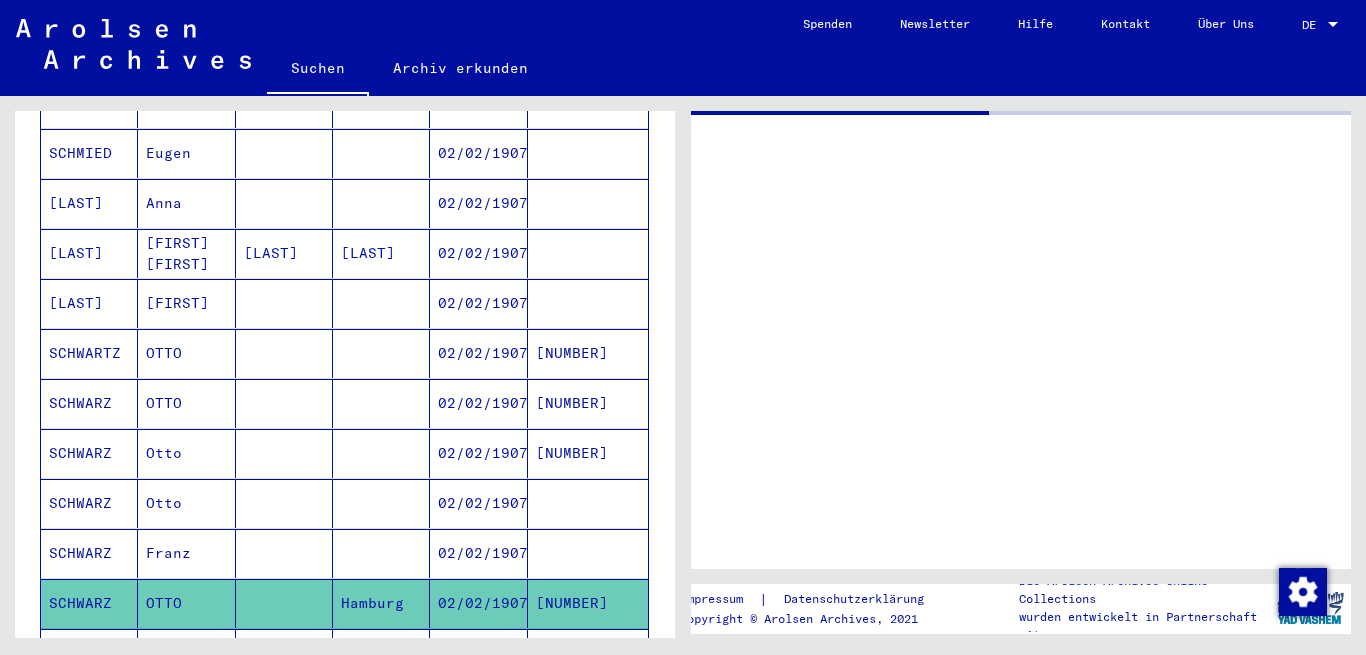 scroll, scrollTop: 960, scrollLeft: 0, axis: vertical 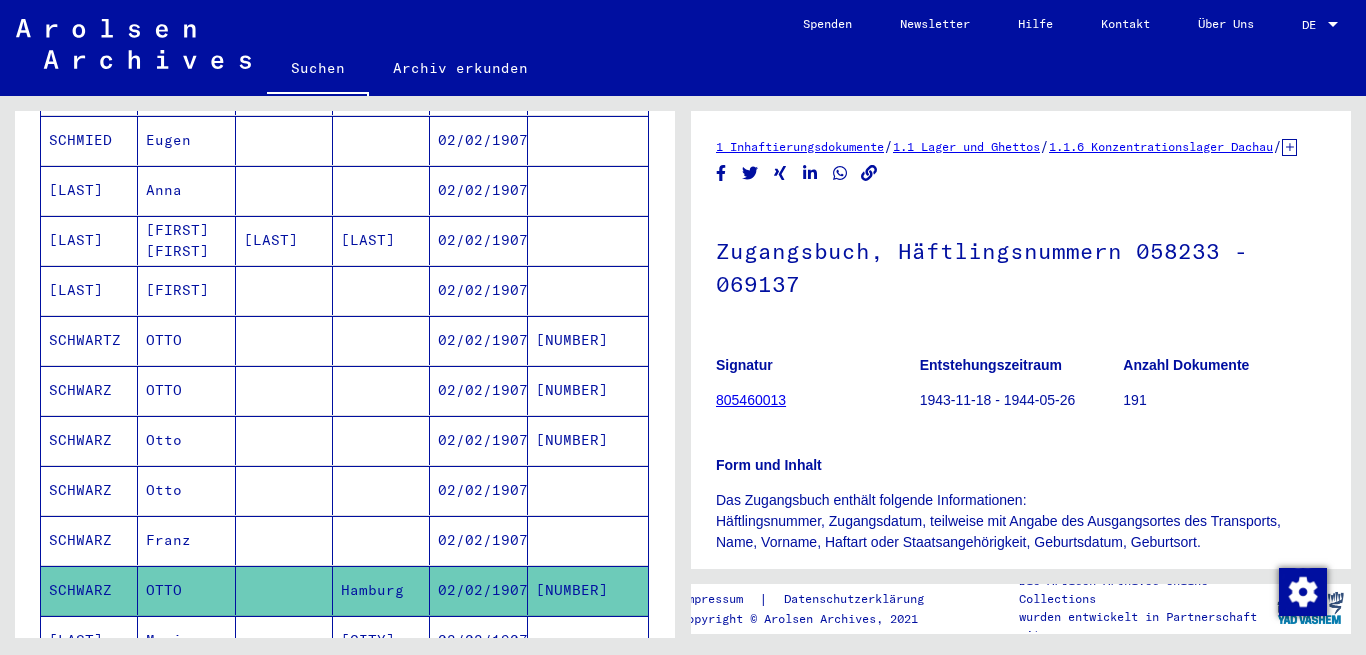 click on "[NUMBER]" at bounding box center (588, 490) 